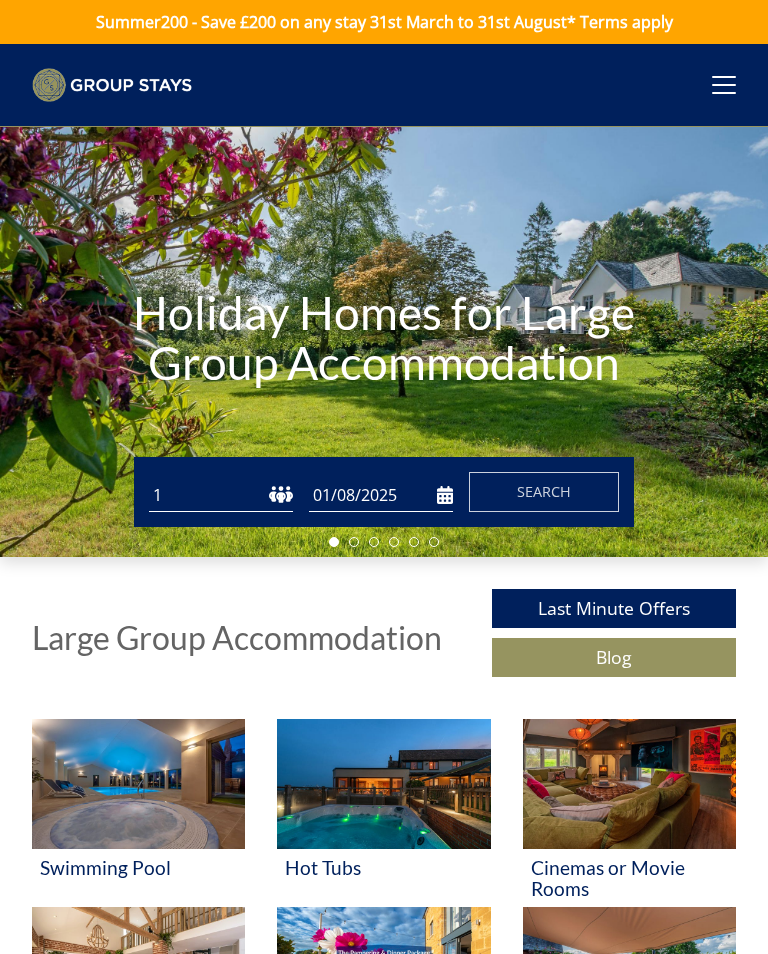 scroll, scrollTop: 0, scrollLeft: 0, axis: both 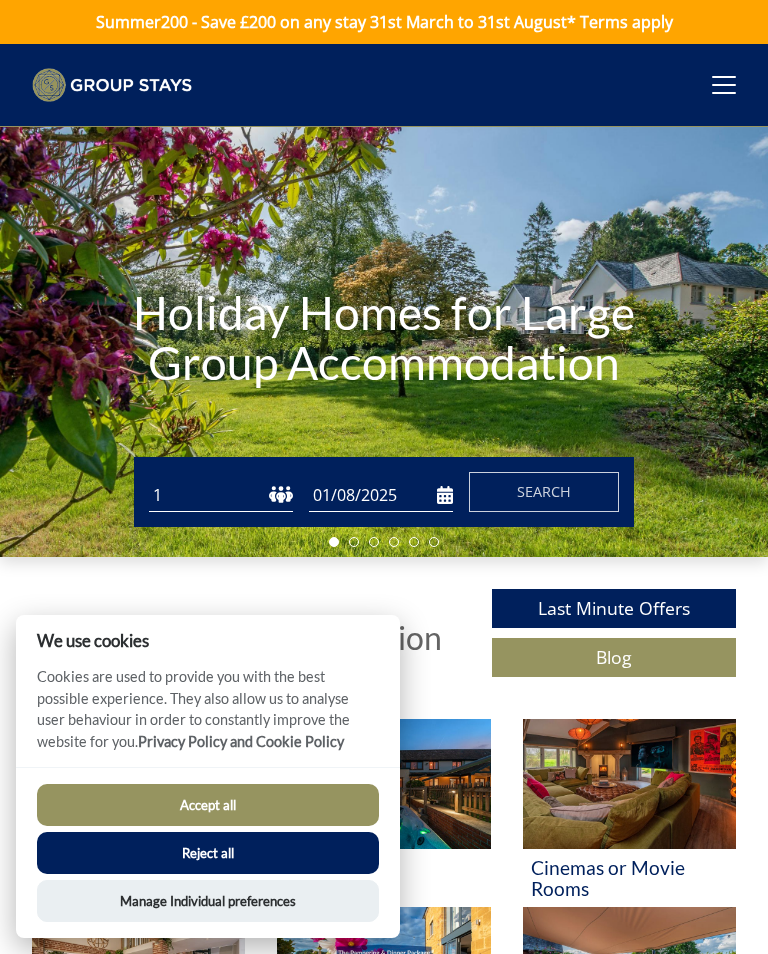 click on "1
2
3
4
5
6
7
8
9
10
11
12
13
14
15
16
17
18
19
20
21
22
23
24
25
26
27
28
29
30
31
32
33
34
35
36
37
38
39
40
41
42
43
44
45
46
47
48
49
50" at bounding box center [221, 495] 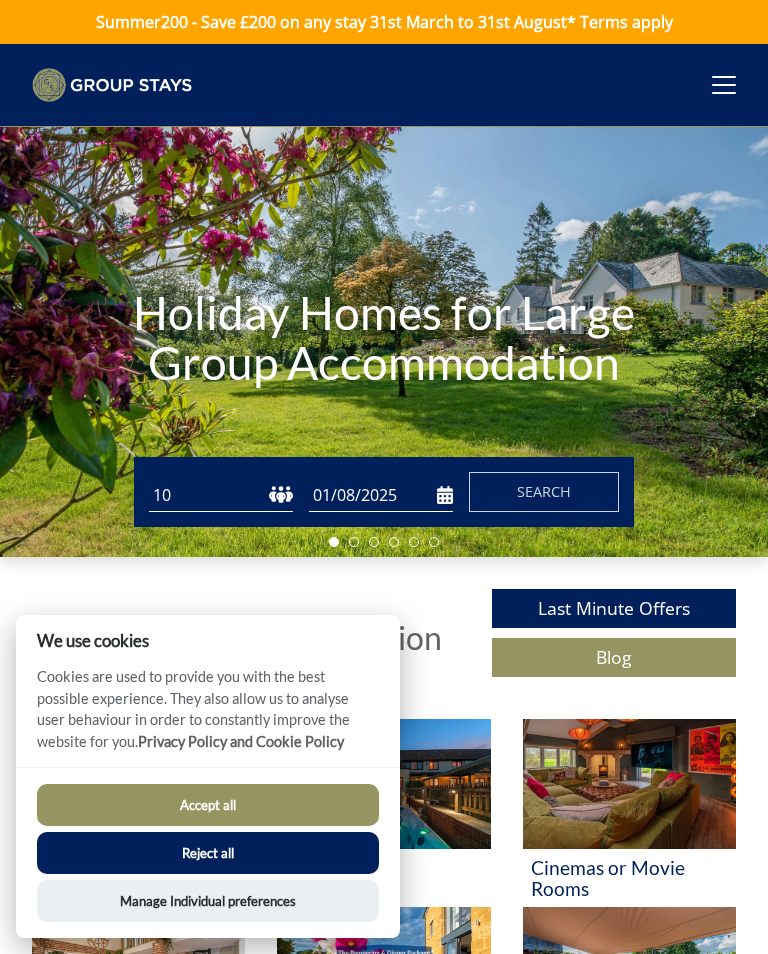 click on "01/08/2025" at bounding box center [381, 495] 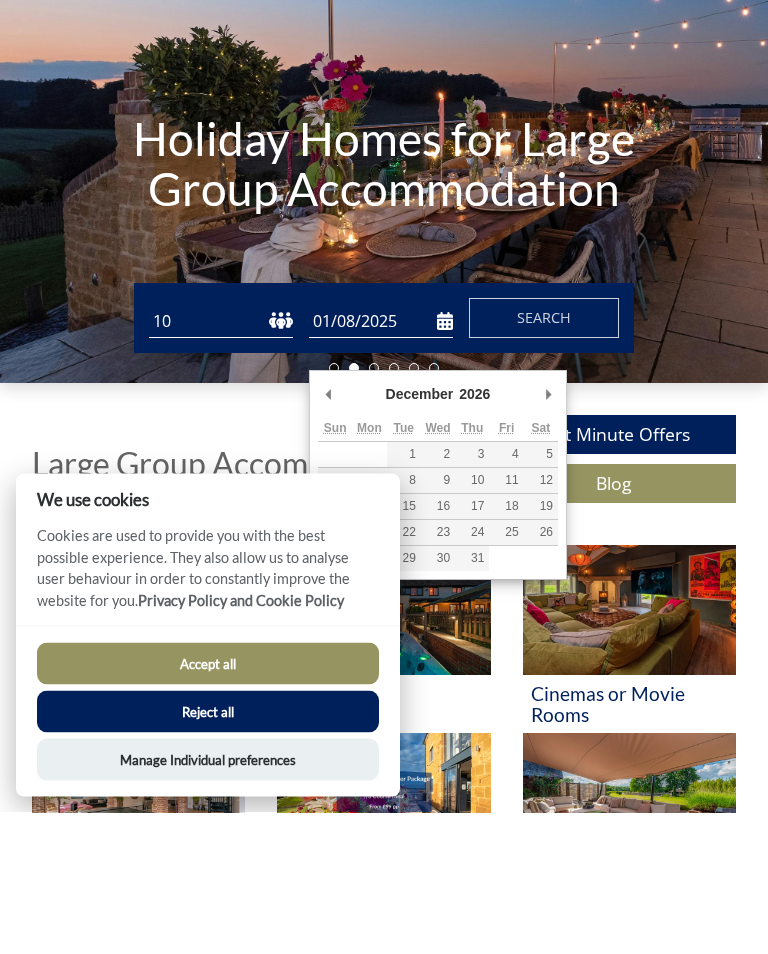 type on "[DAY]/[MONTH]/[YEAR]" 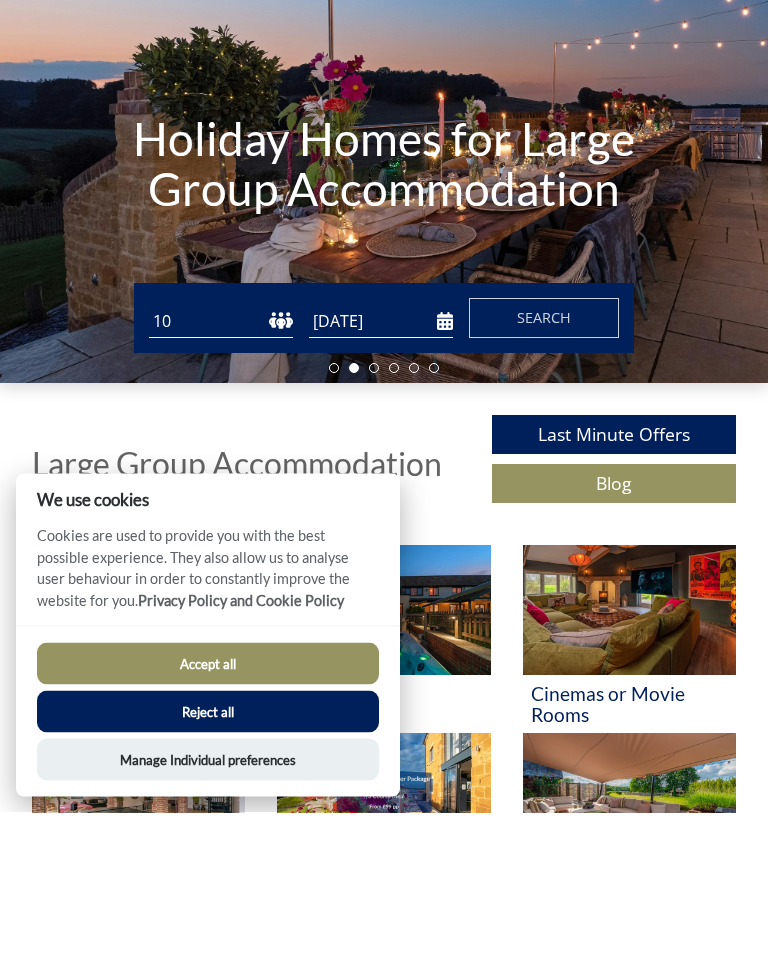 scroll, scrollTop: 142, scrollLeft: 0, axis: vertical 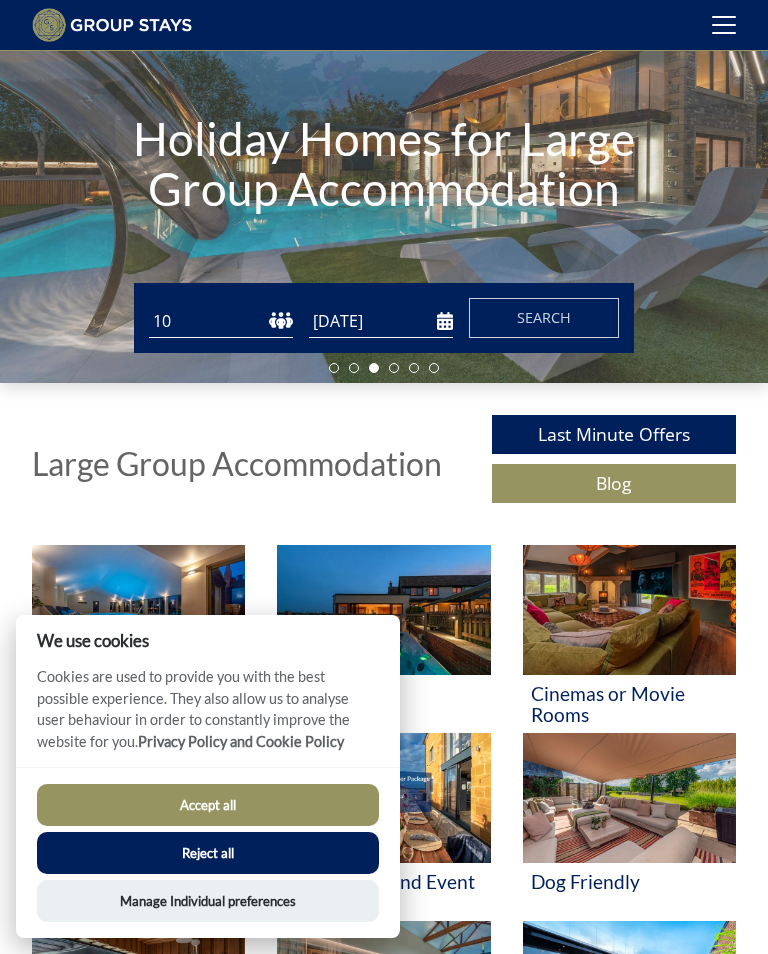 click on "[DAY]/[MONTH]/[YEAR]" at bounding box center [381, 321] 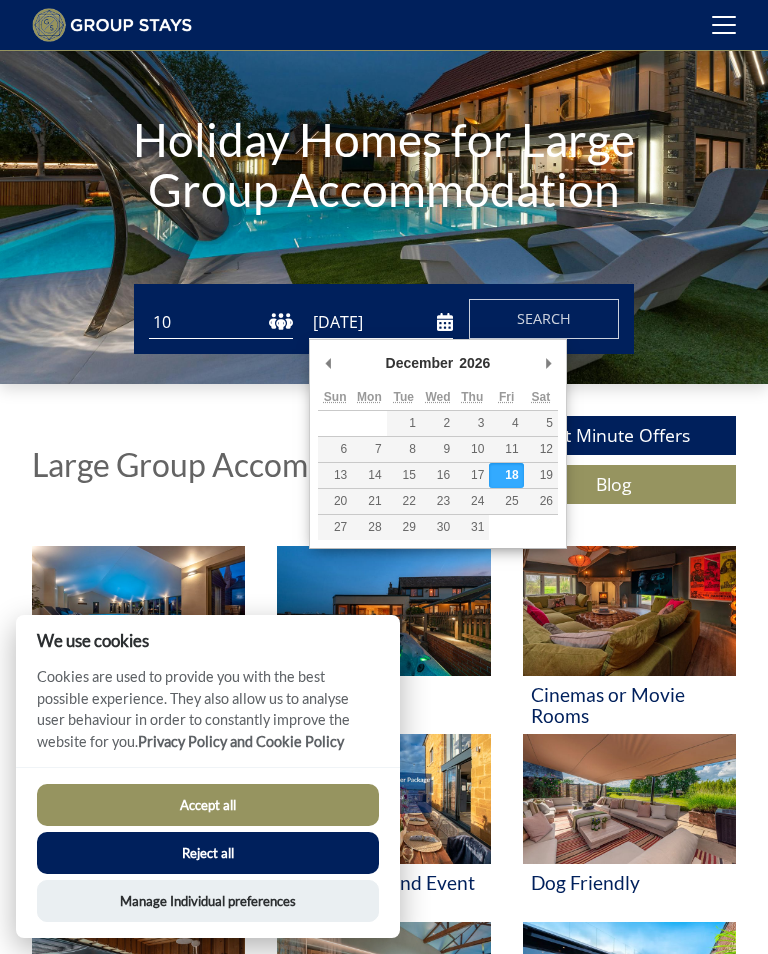 click on "Guests
1
2
3
4
5
6
7
8
9
10
11
12
13
14
15
16
17
18
19
20
21
22
23
24
25
26
27
28
29
30
31
32
33
34
35
36
37
38
39
40
41
42
43
44
45
46
47
48
49
50
Date
18/12/2026
Search" at bounding box center (384, 319) 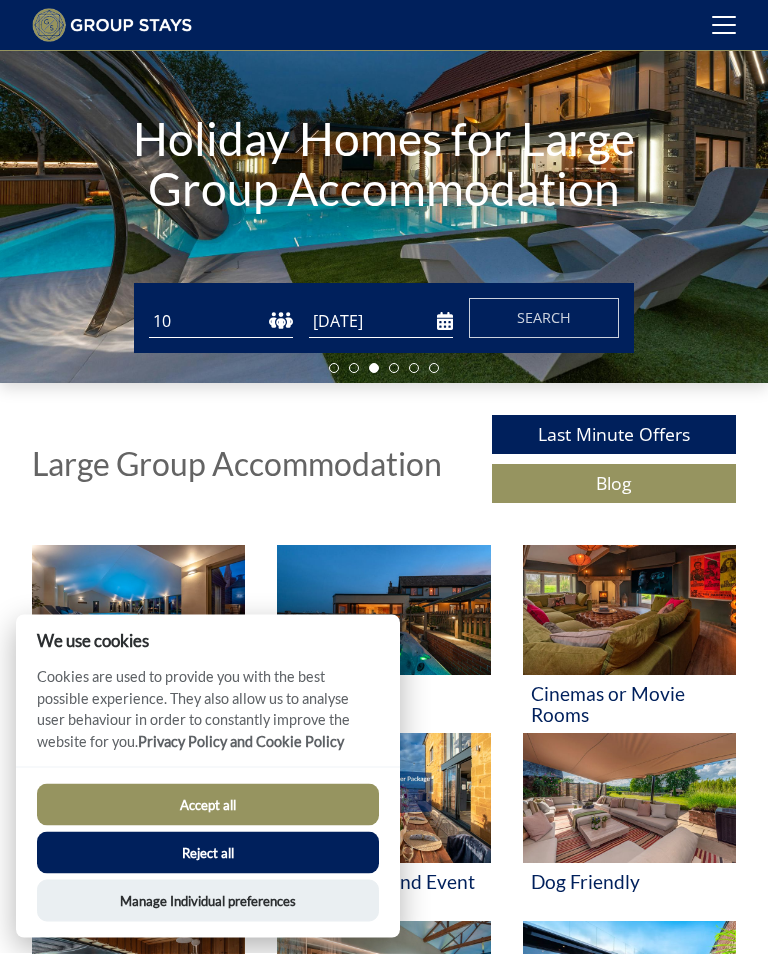 click on "Accept all" at bounding box center (208, 805) 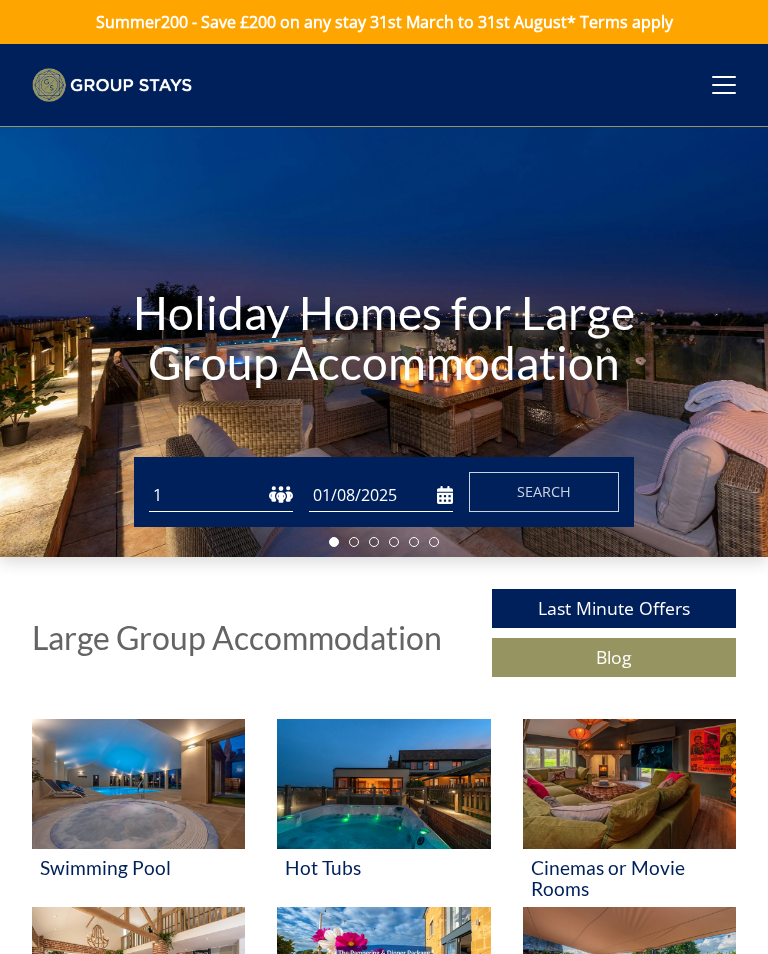 scroll, scrollTop: 0, scrollLeft: 0, axis: both 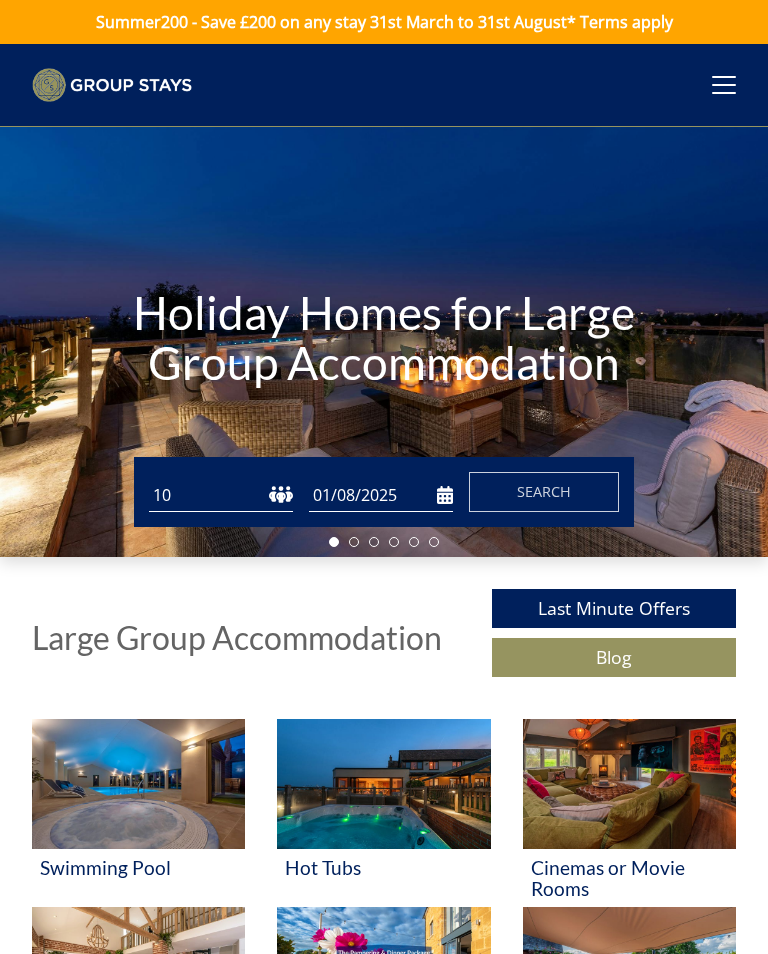 click on "01/08/2025" at bounding box center [381, 495] 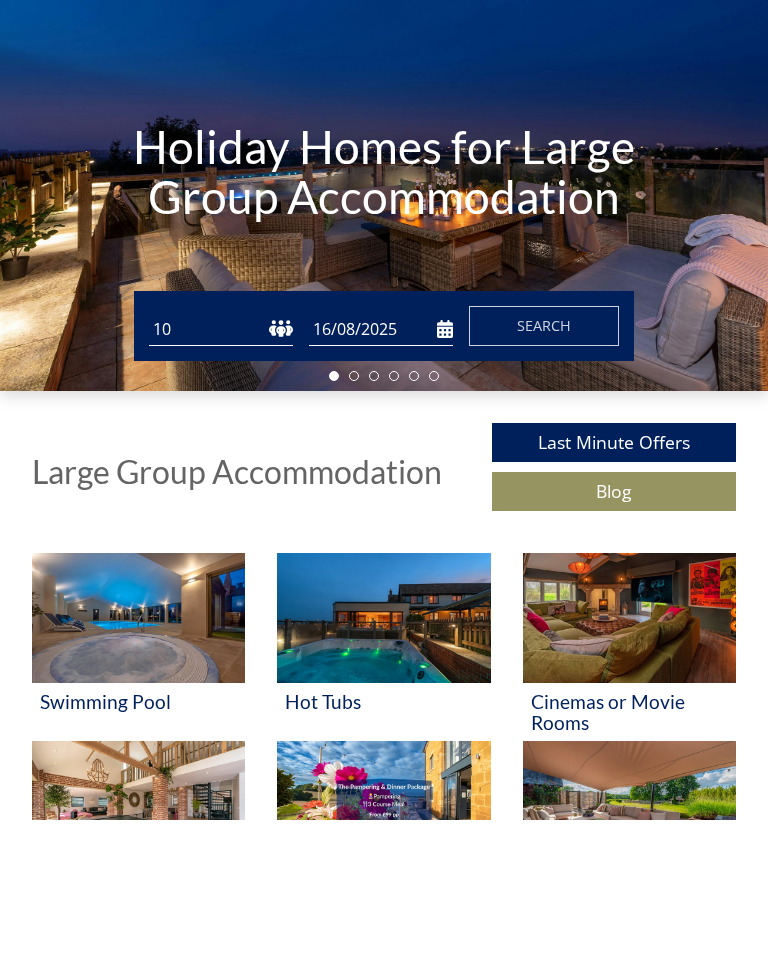 scroll, scrollTop: 134, scrollLeft: 0, axis: vertical 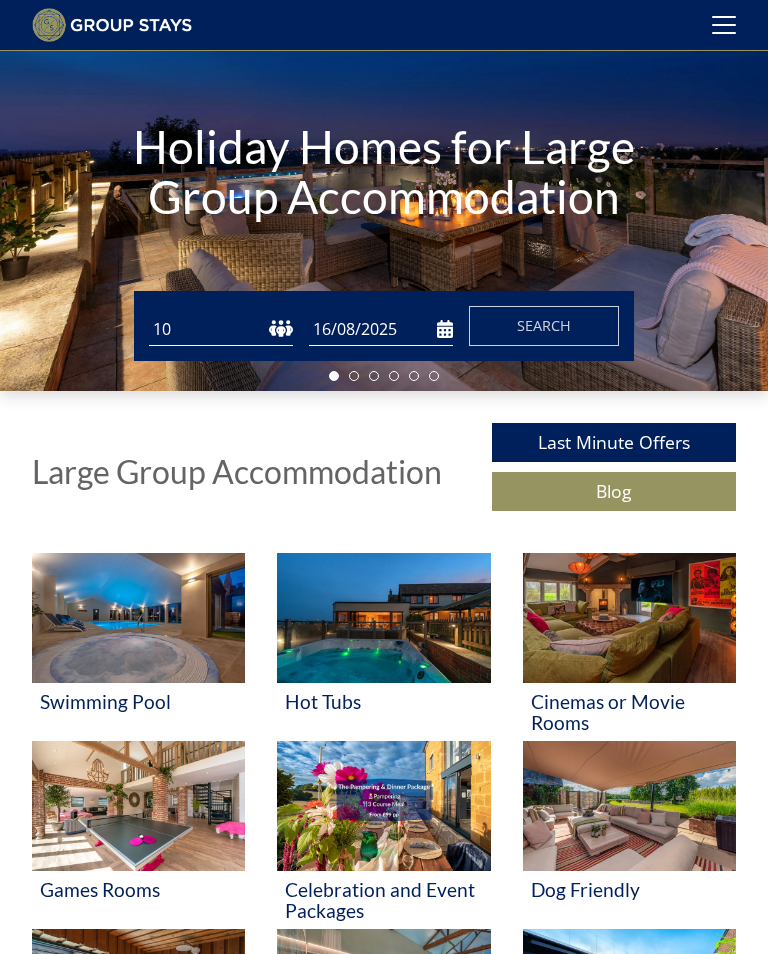 click on "16/08/2025" at bounding box center [381, 329] 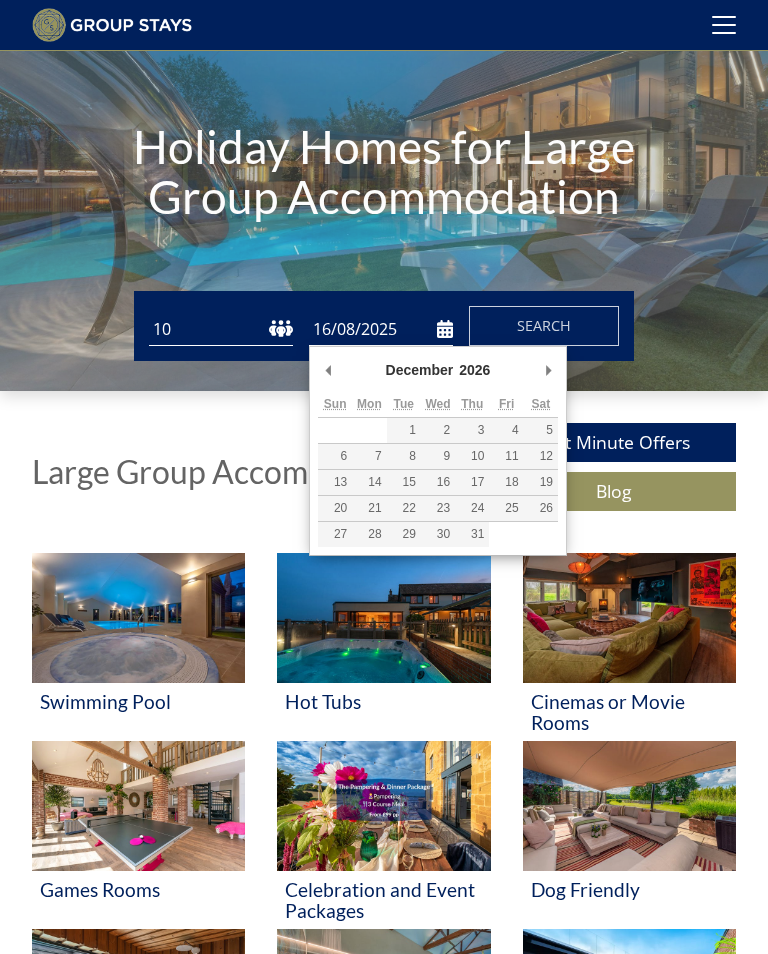 type on "[DAY]/[MONTH]/[YEAR]" 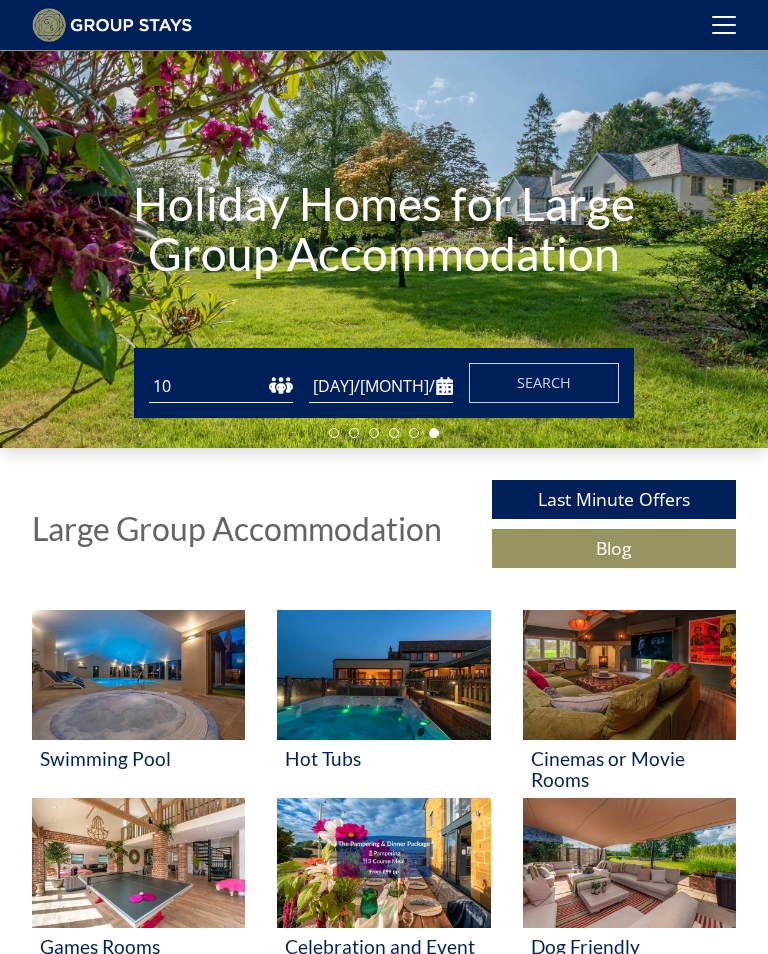 scroll, scrollTop: 0, scrollLeft: 0, axis: both 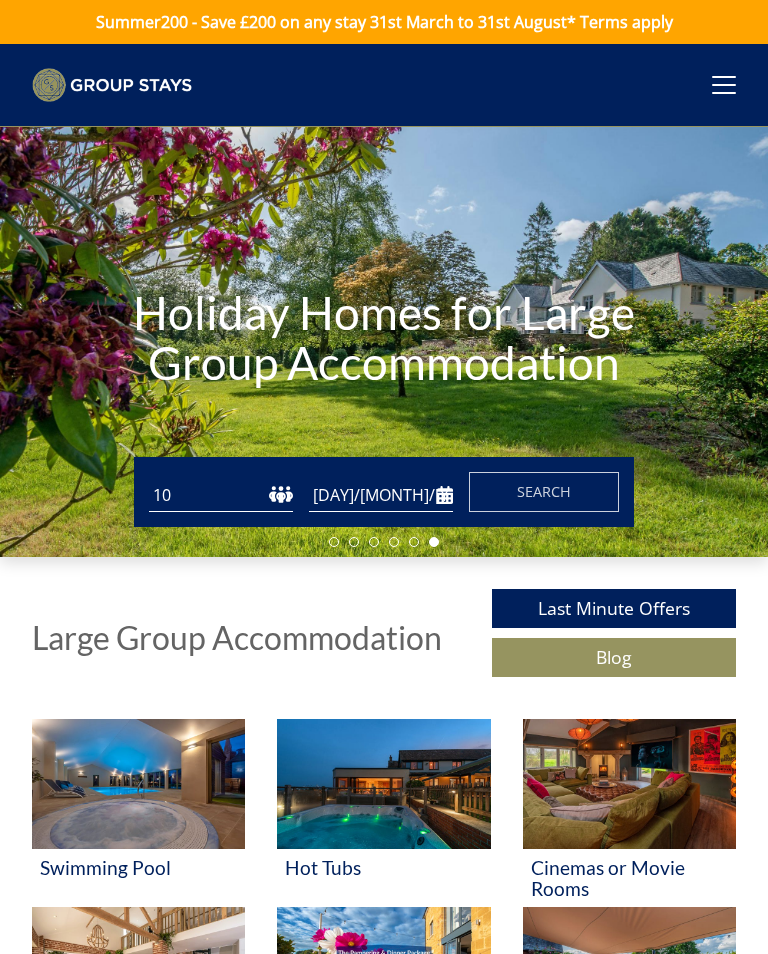 click on "Search" at bounding box center (544, 491) 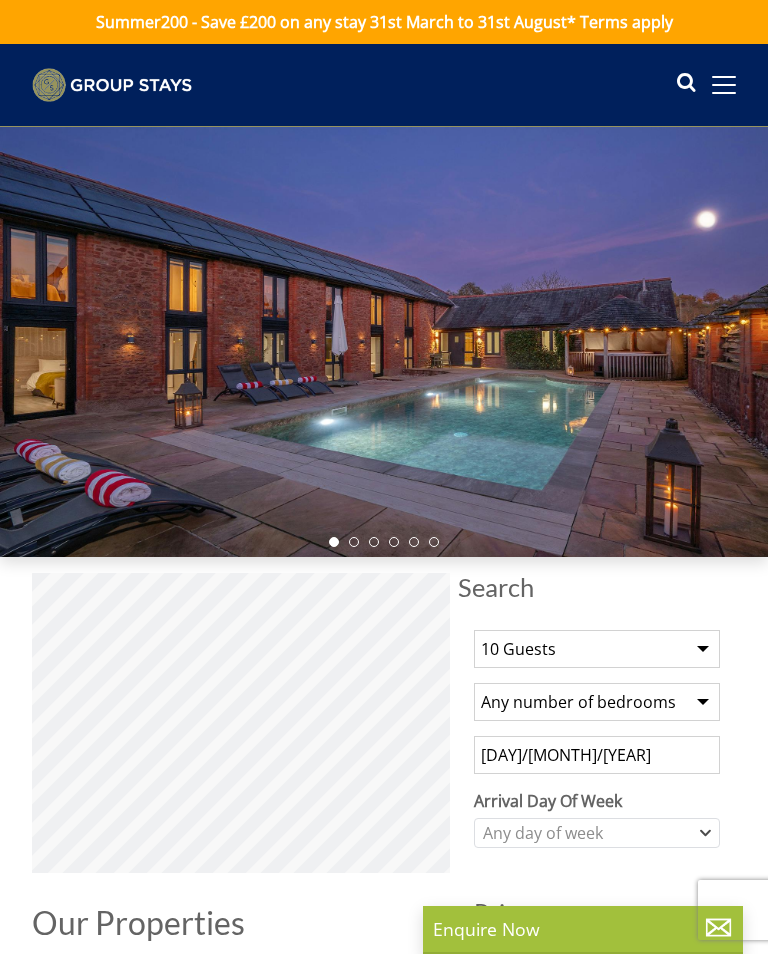 scroll, scrollTop: 7, scrollLeft: 0, axis: vertical 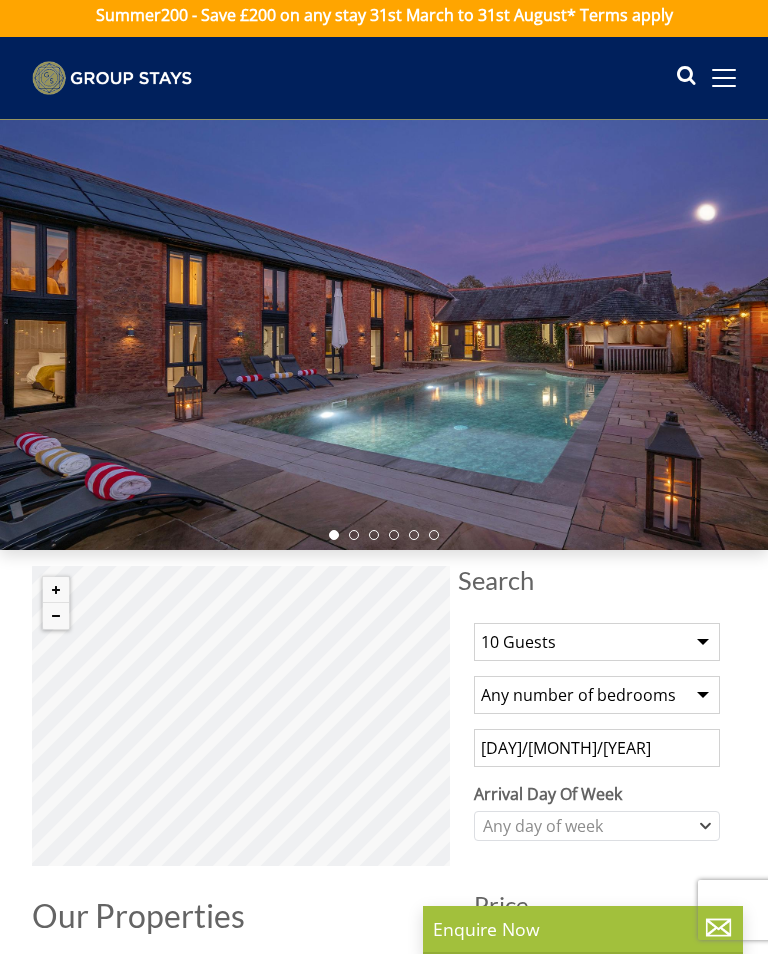 click on "Any number of bedrooms
3 Bedrooms
4 Bedrooms
5 Bedrooms
6 Bedrooms
7 Bedrooms
8 Bedrooms
9 Bedrooms
10 Bedrooms
11 Bedrooms
12 Bedrooms
13 Bedrooms
14 Bedrooms
15 Bedrooms
16 Bedrooms" at bounding box center (597, 695) 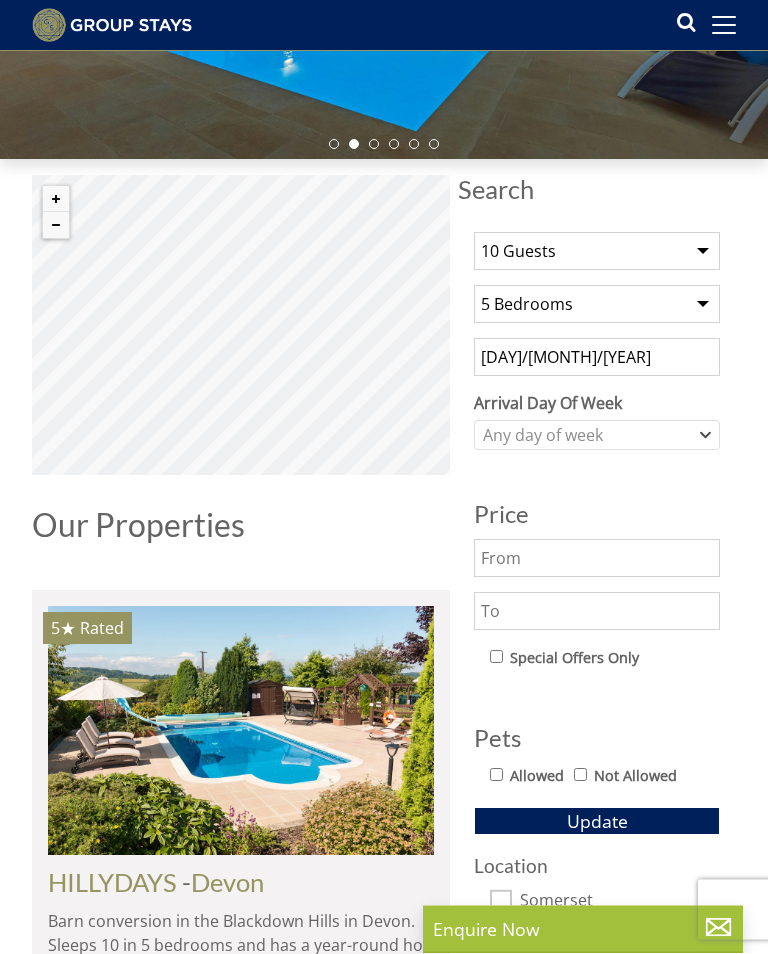 click on "Not Allowed" at bounding box center [580, 775] 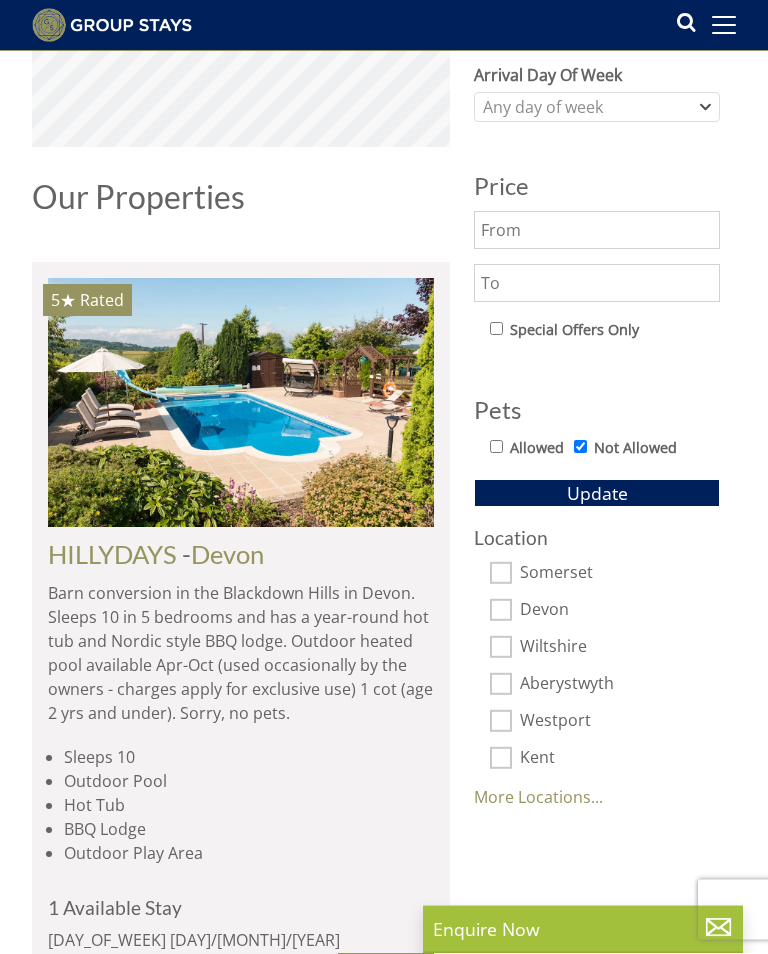 scroll, scrollTop: 694, scrollLeft: 0, axis: vertical 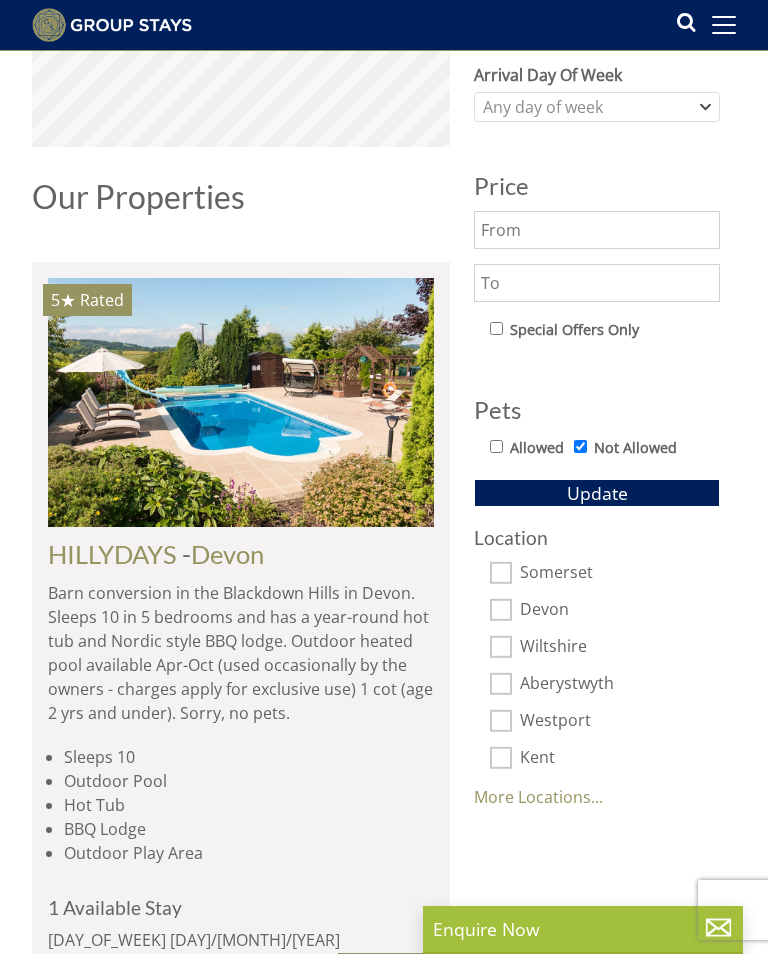 click on "Update" at bounding box center (597, 493) 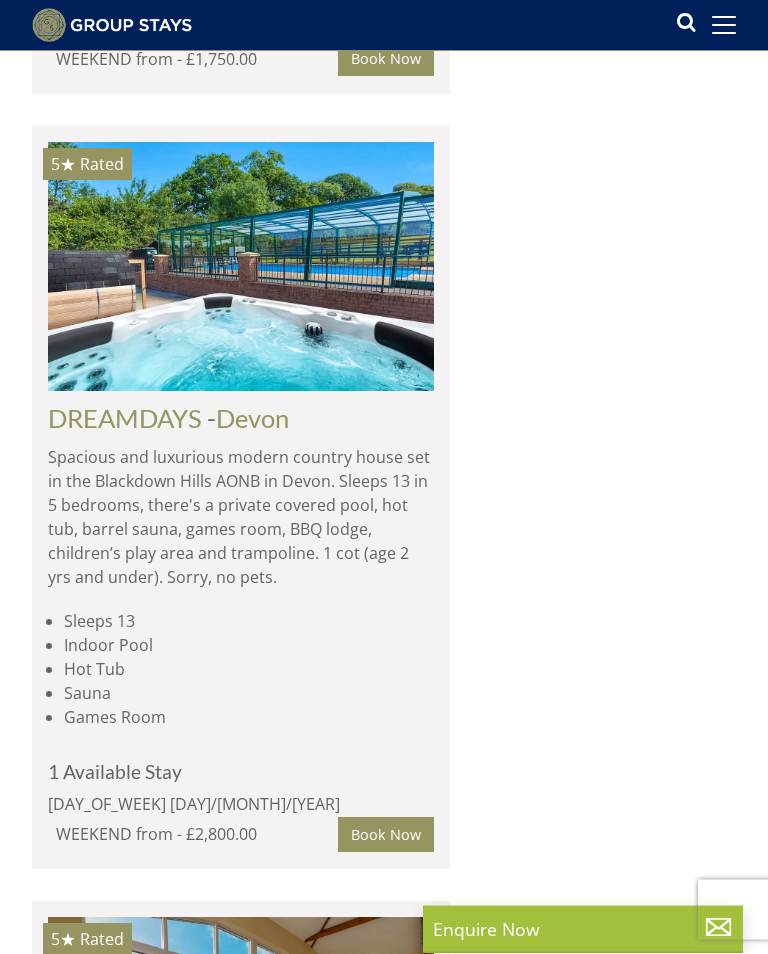 scroll, scrollTop: 3603, scrollLeft: 0, axis: vertical 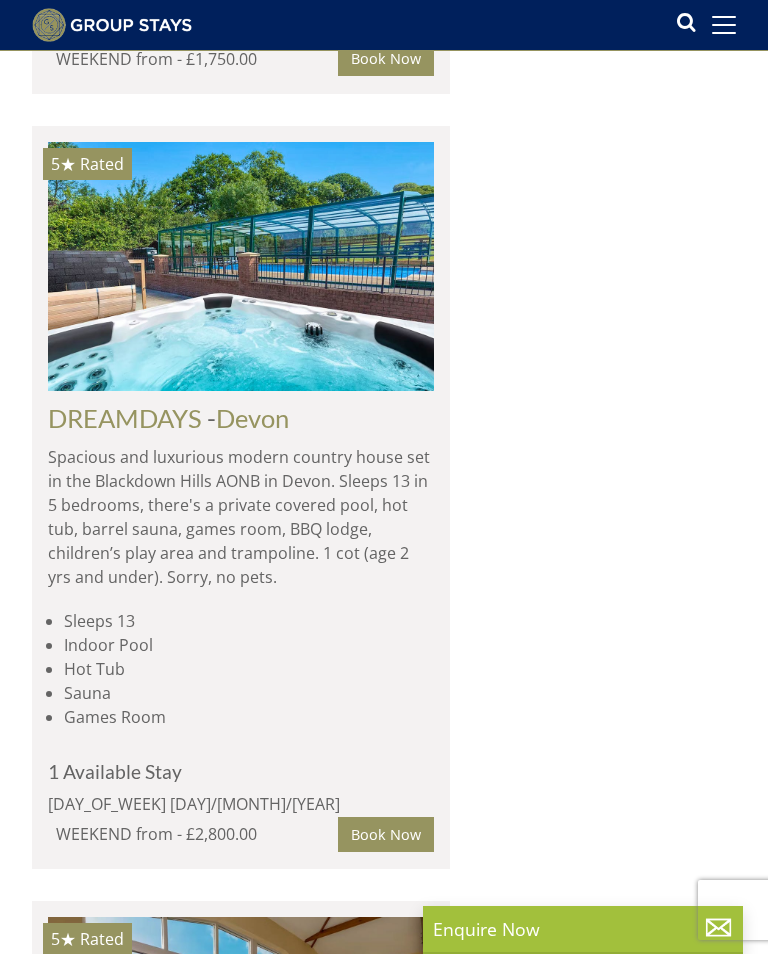 click on "Somerset" at bounding box center [278, -429] 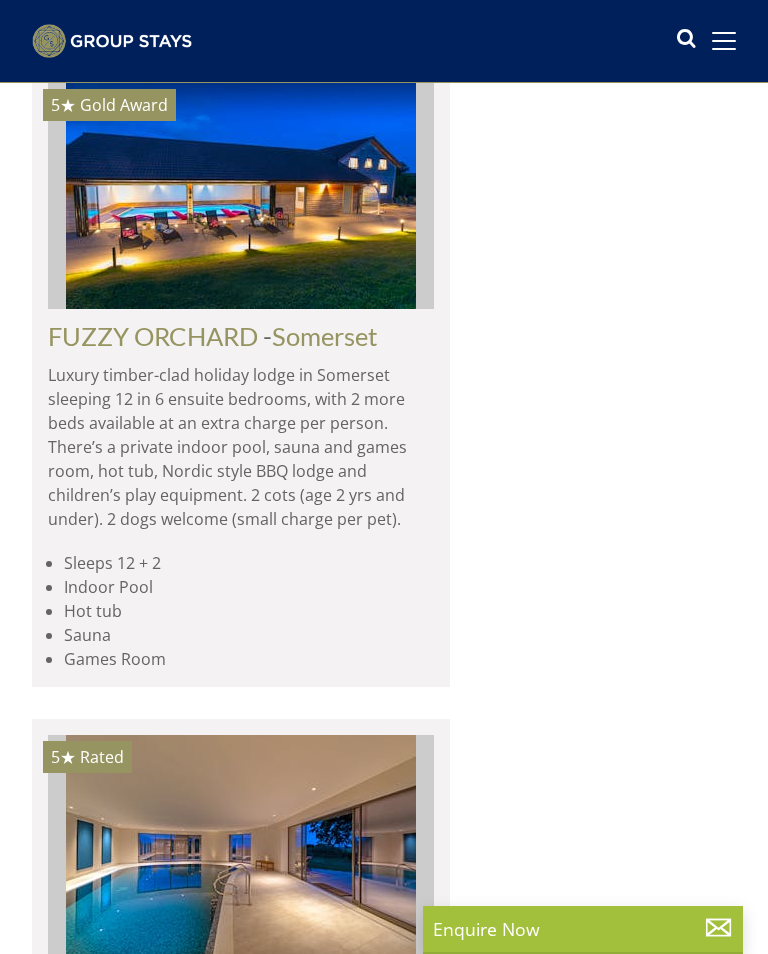 scroll, scrollTop: 0, scrollLeft: 0, axis: both 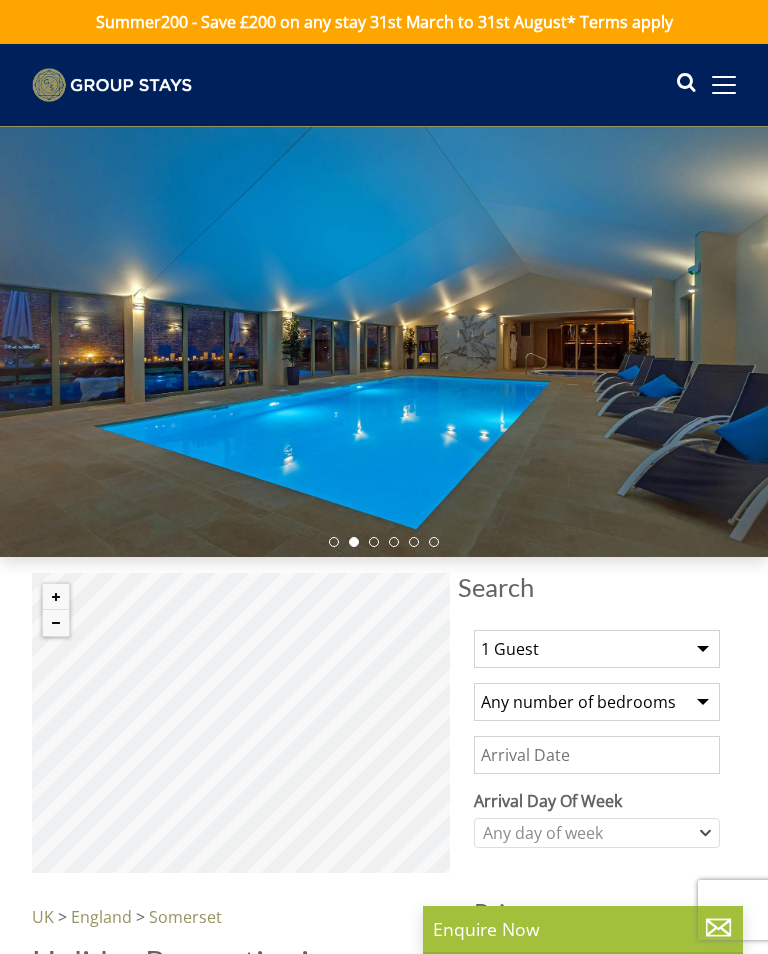 click at bounding box center [384, 342] 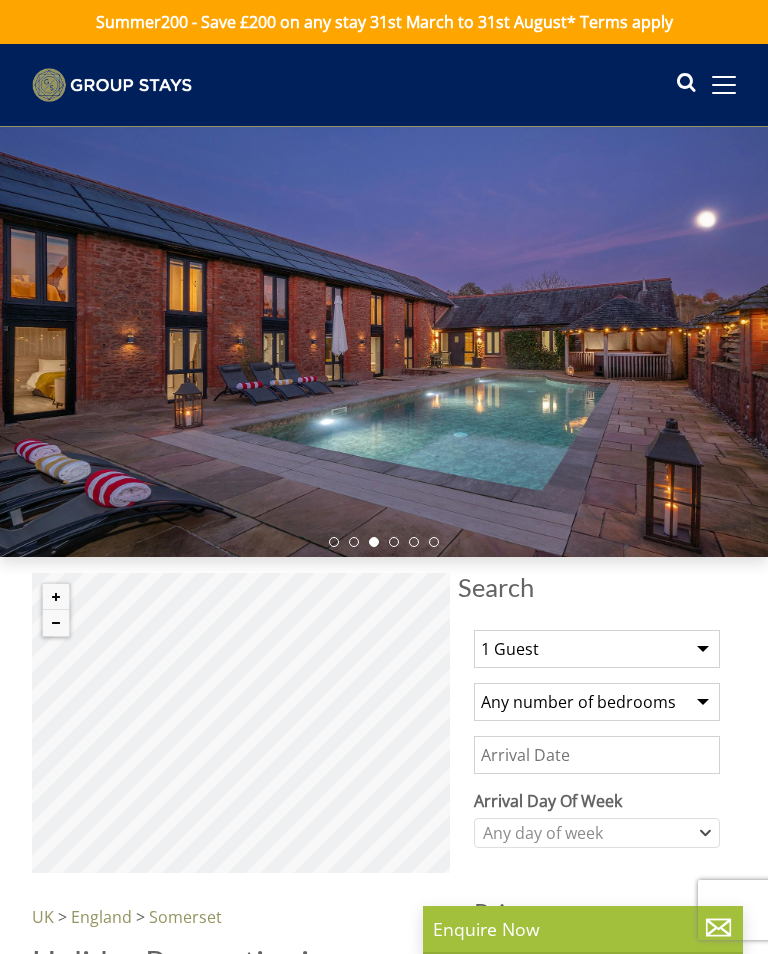 click at bounding box center [384, 342] 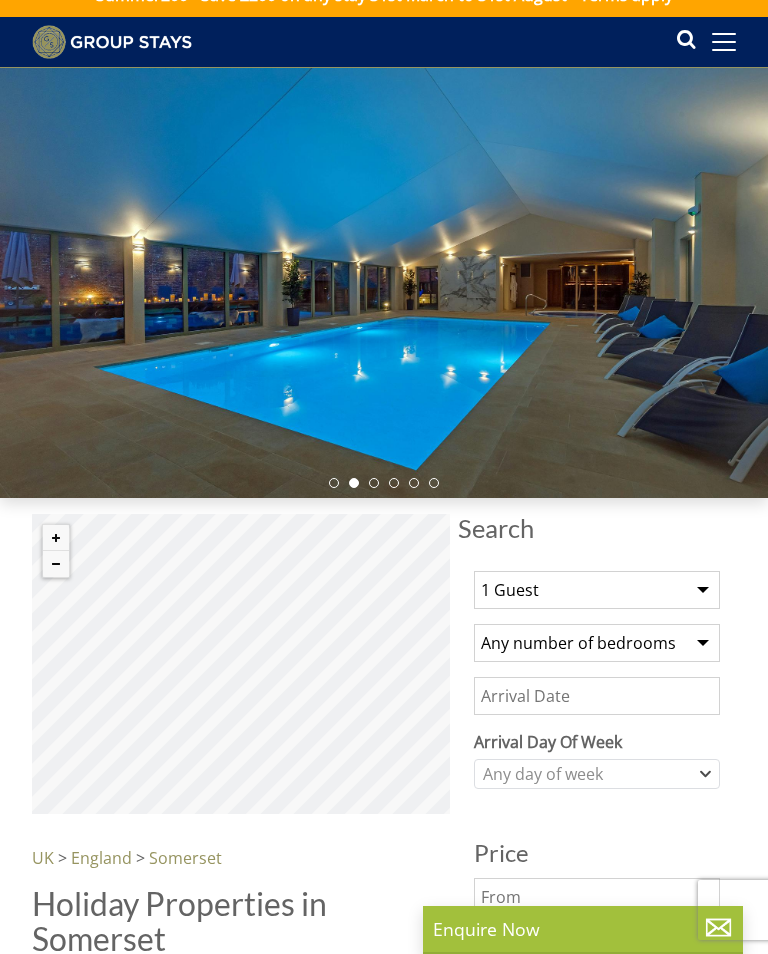 scroll, scrollTop: 0, scrollLeft: 0, axis: both 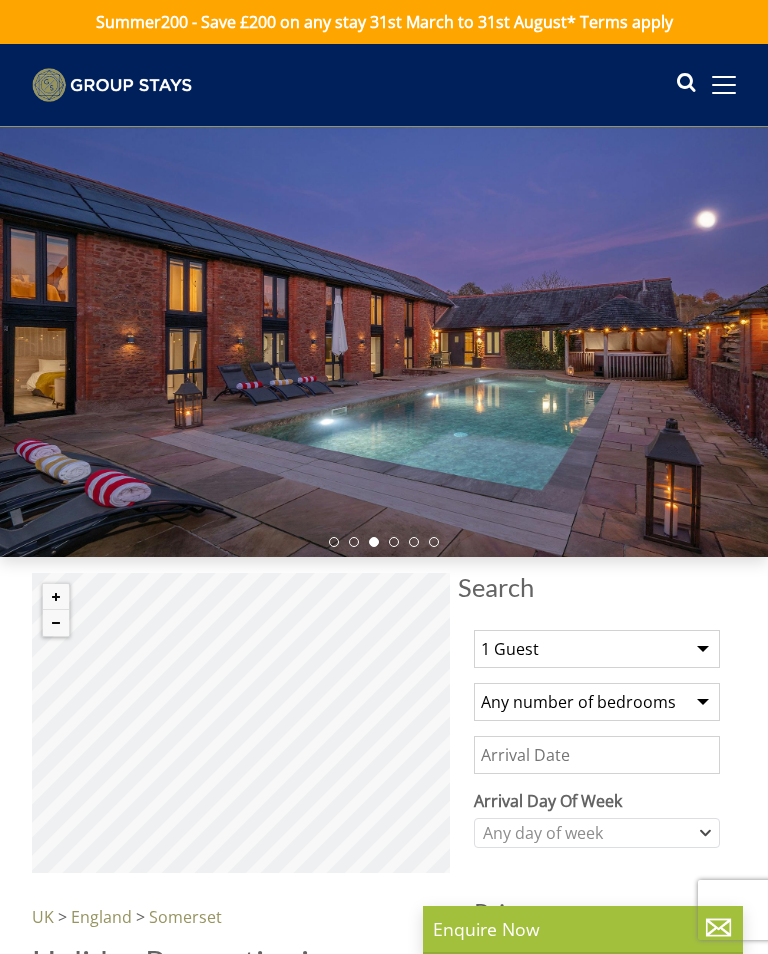 select on "5" 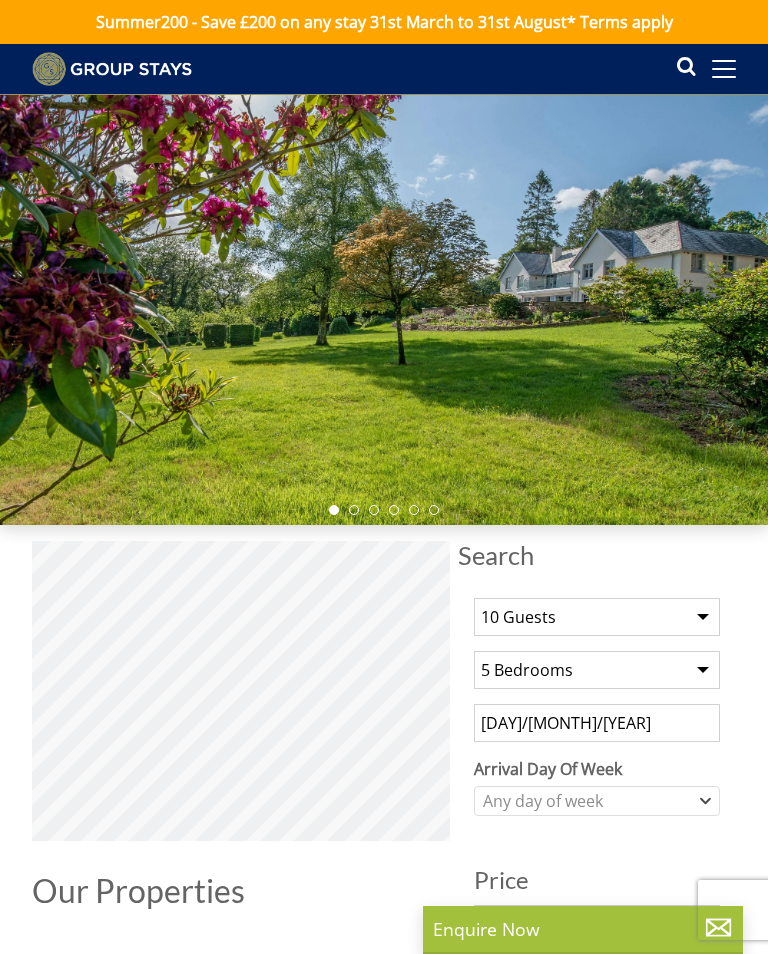 scroll, scrollTop: 3603, scrollLeft: 0, axis: vertical 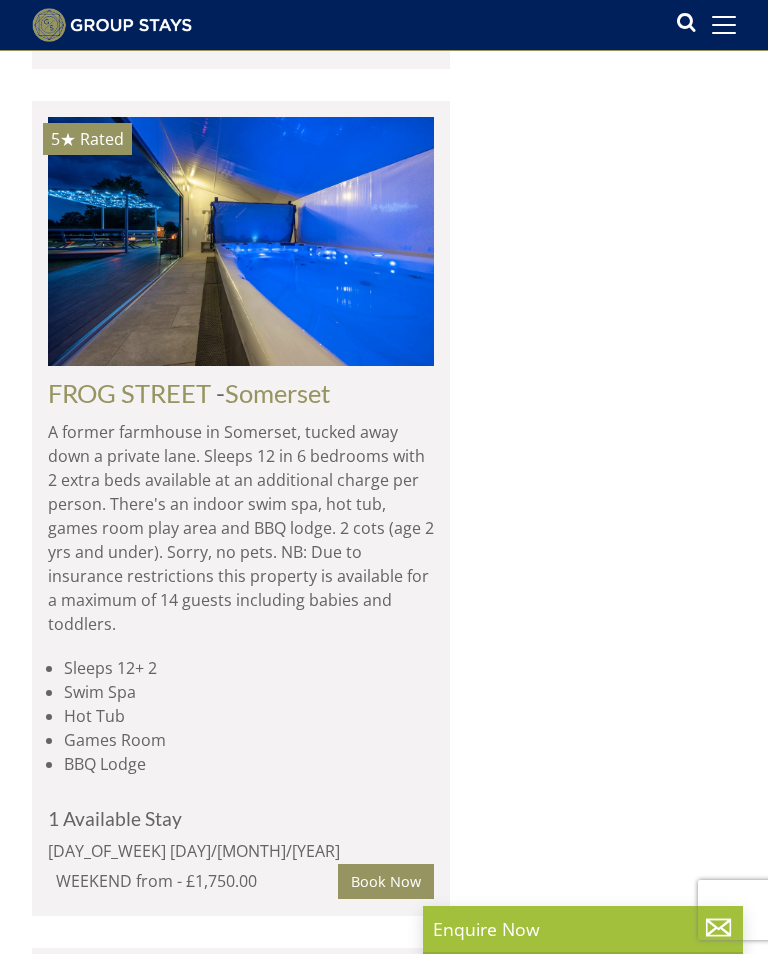 click on "Book Now" at bounding box center (386, 881) 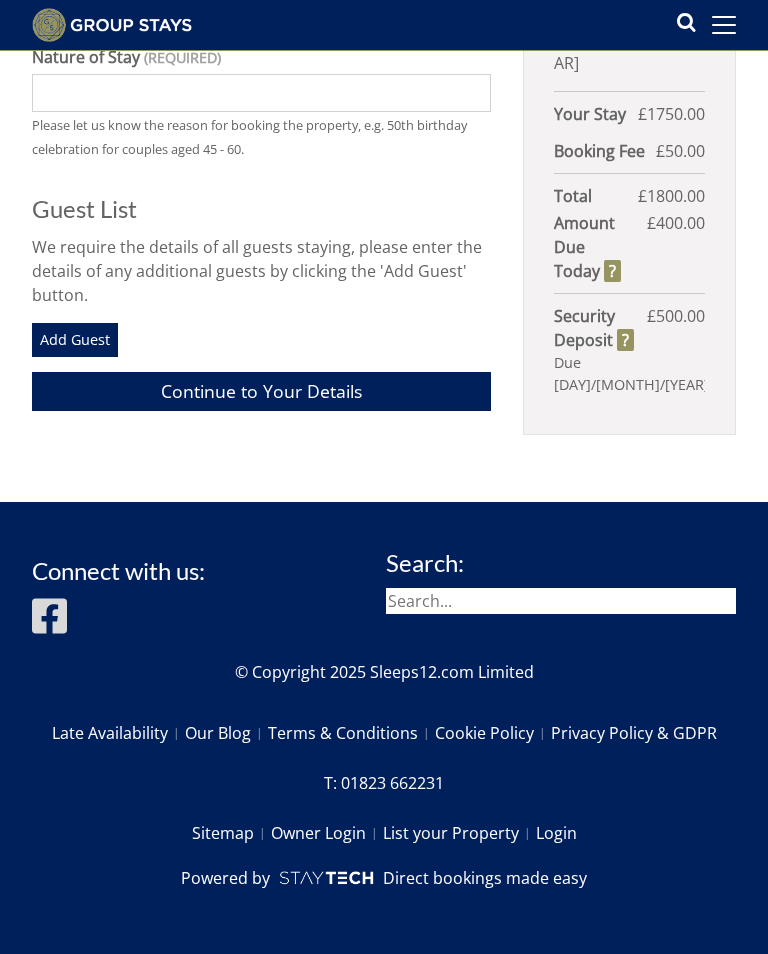scroll, scrollTop: 573, scrollLeft: 0, axis: vertical 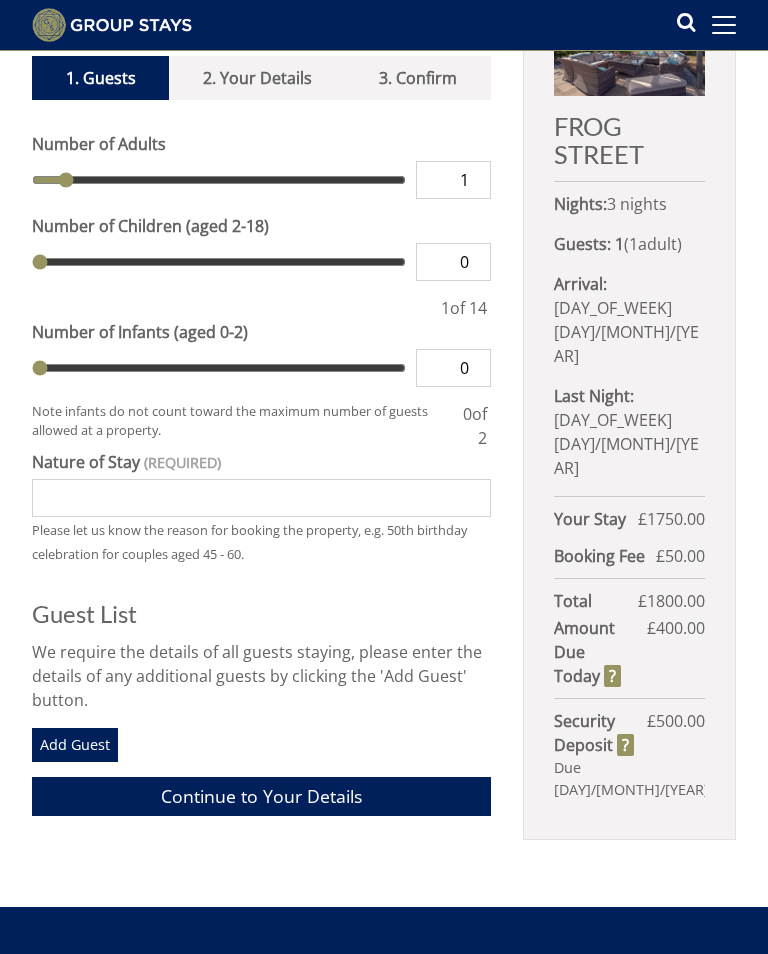 type on "2" 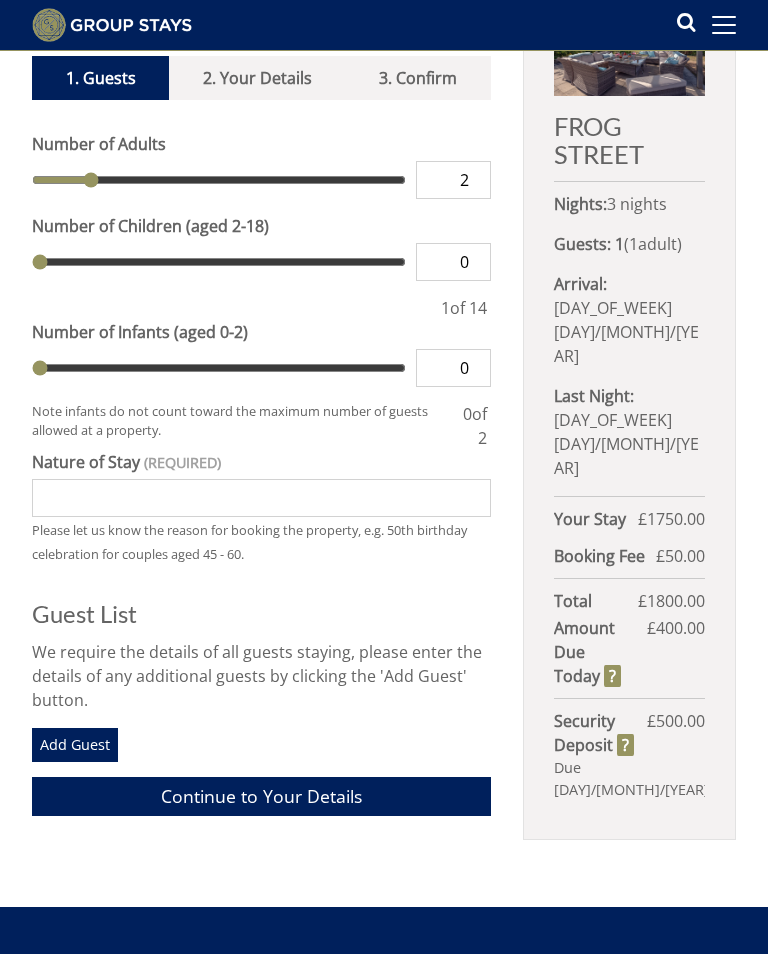 type on "3" 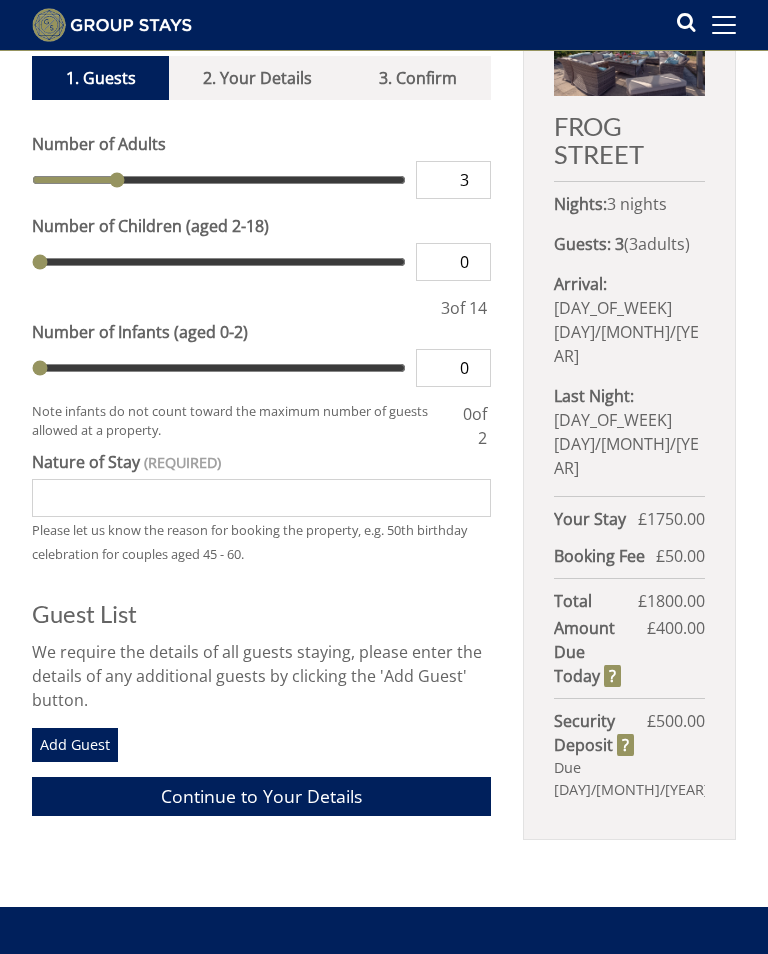 type on "4" 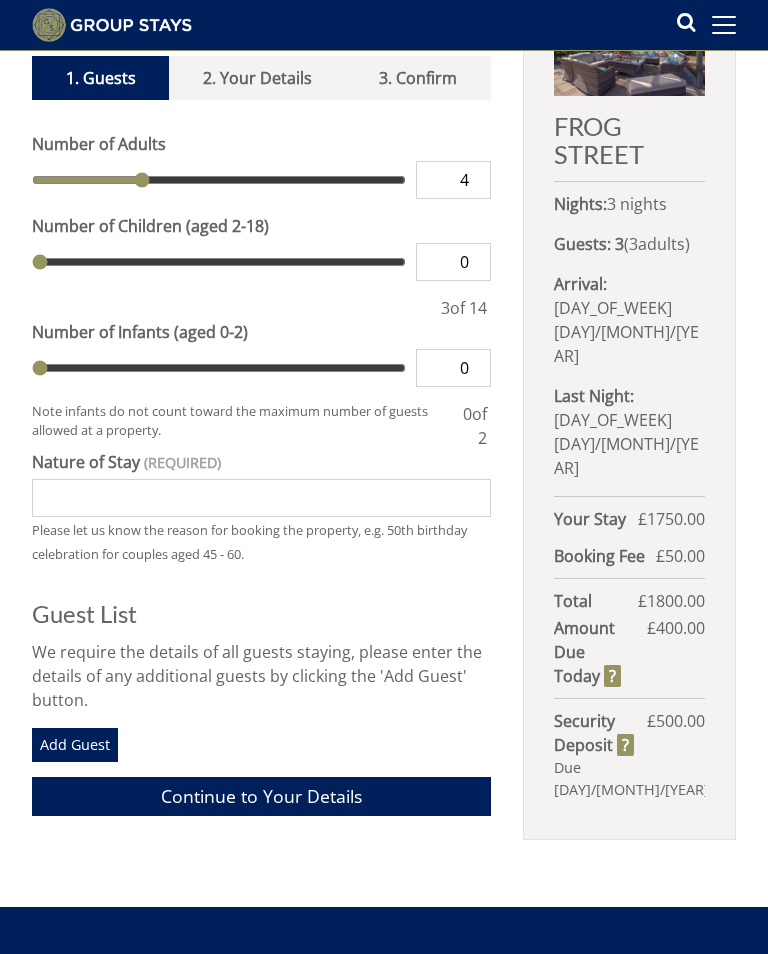 type on "5" 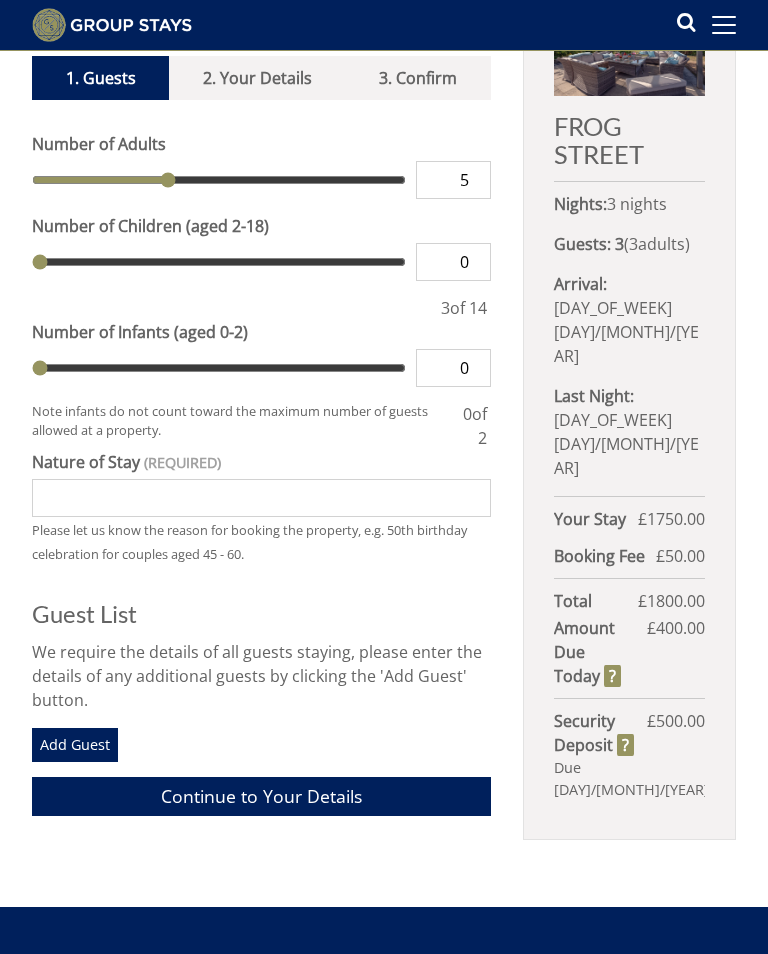 type on "6" 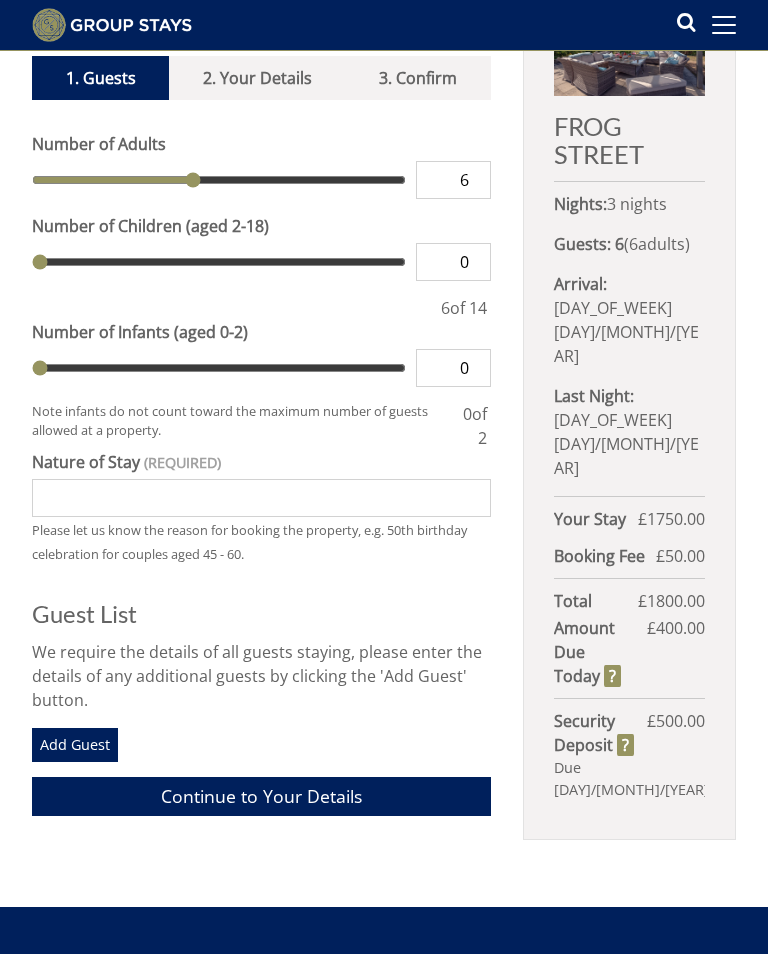 type on "7" 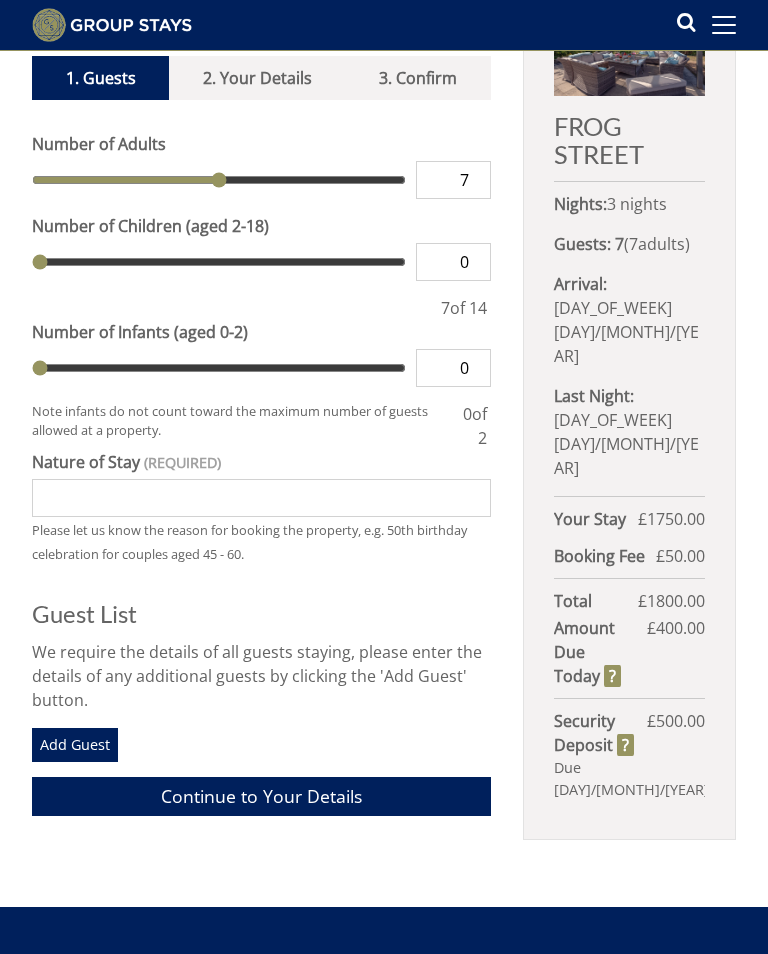 type on "8" 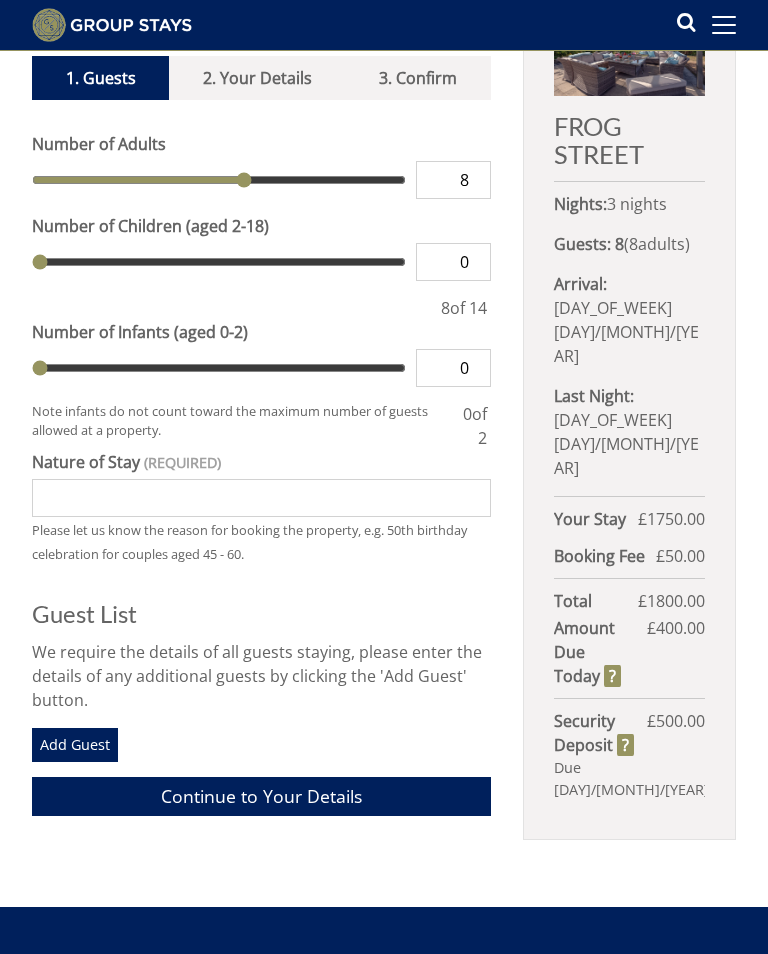 type on "9" 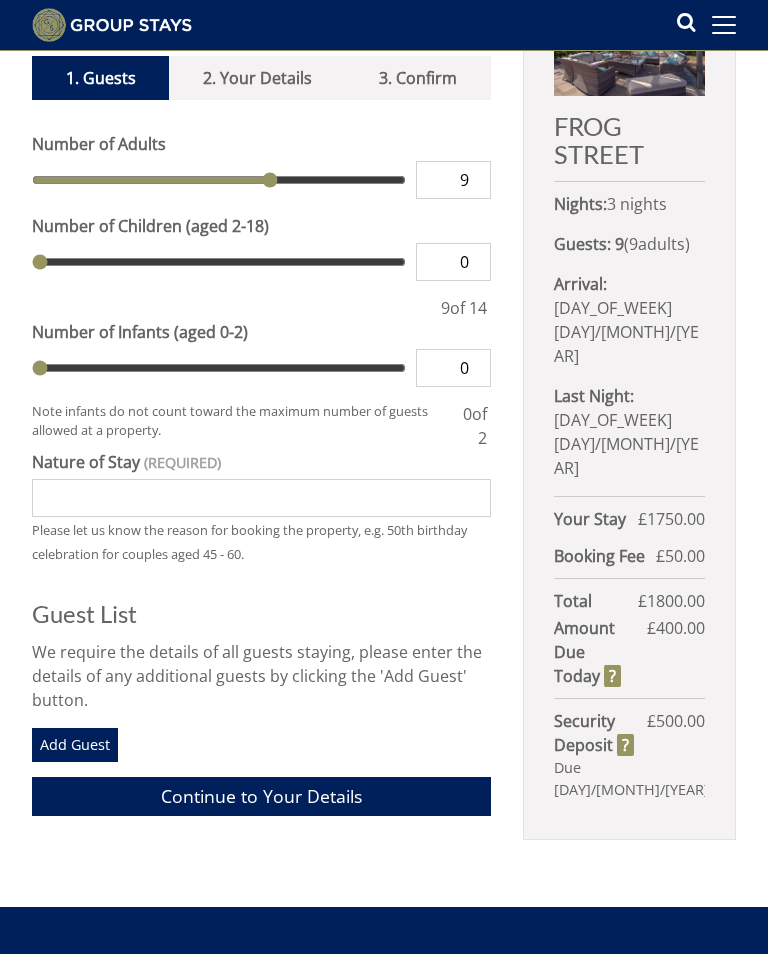 type on "10" 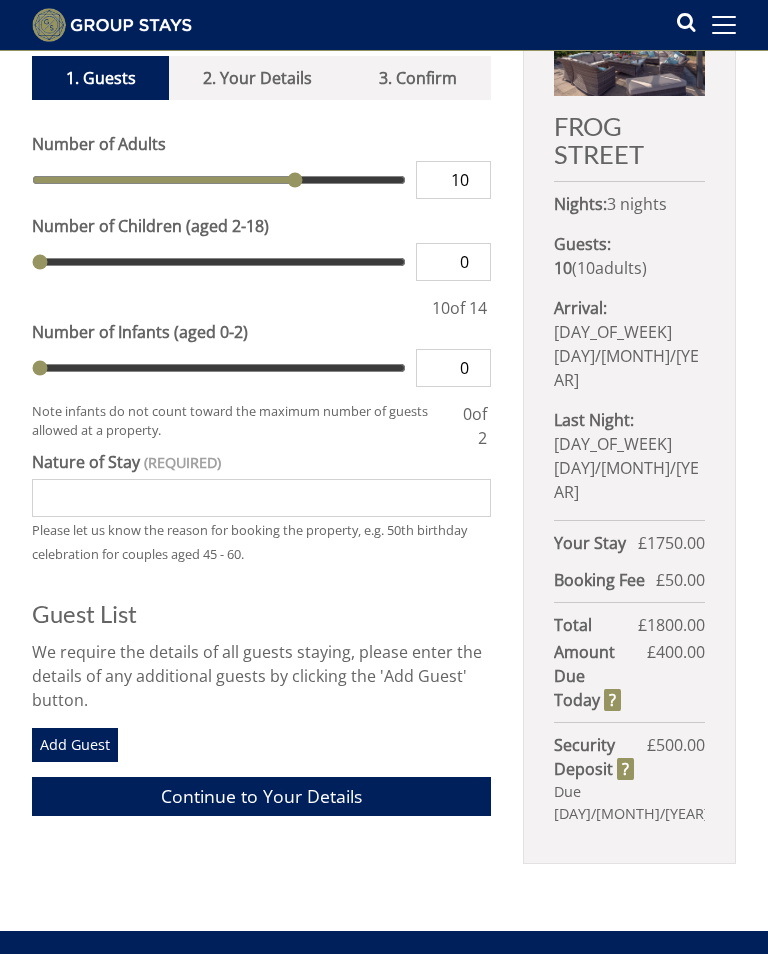 type on "10" 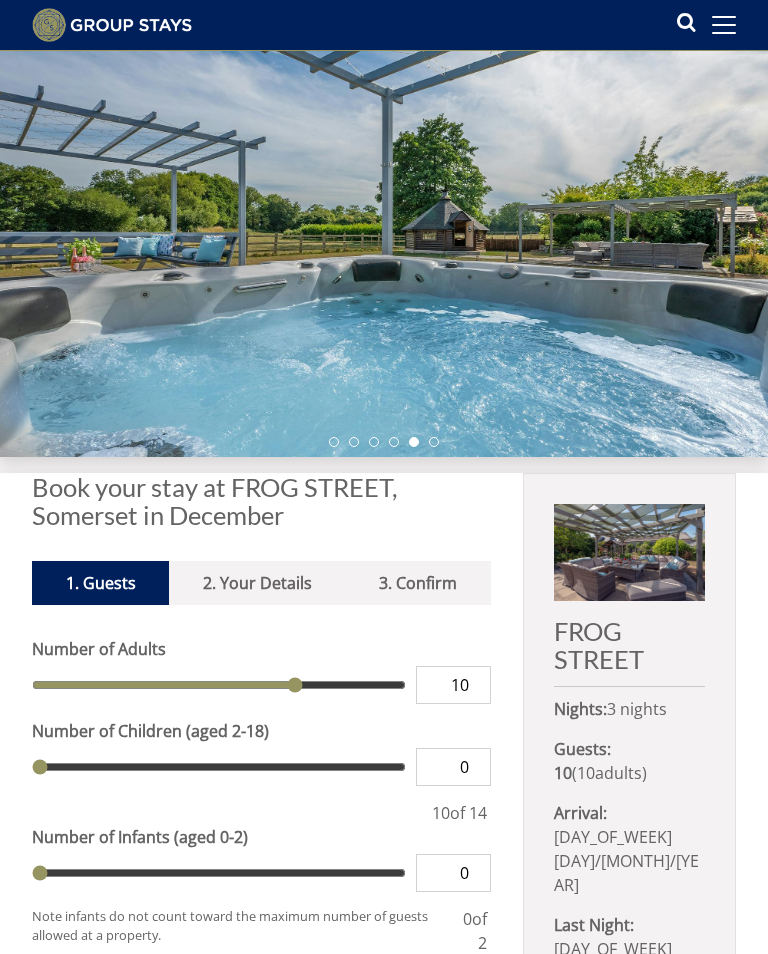 scroll, scrollTop: 0, scrollLeft: 0, axis: both 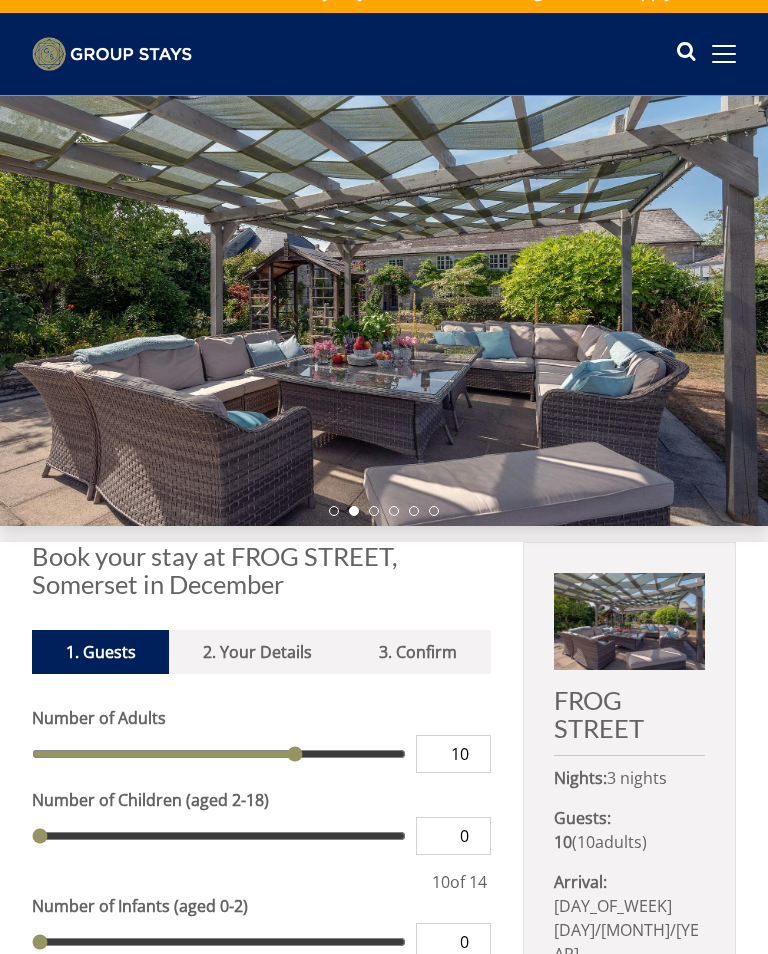 select on "5" 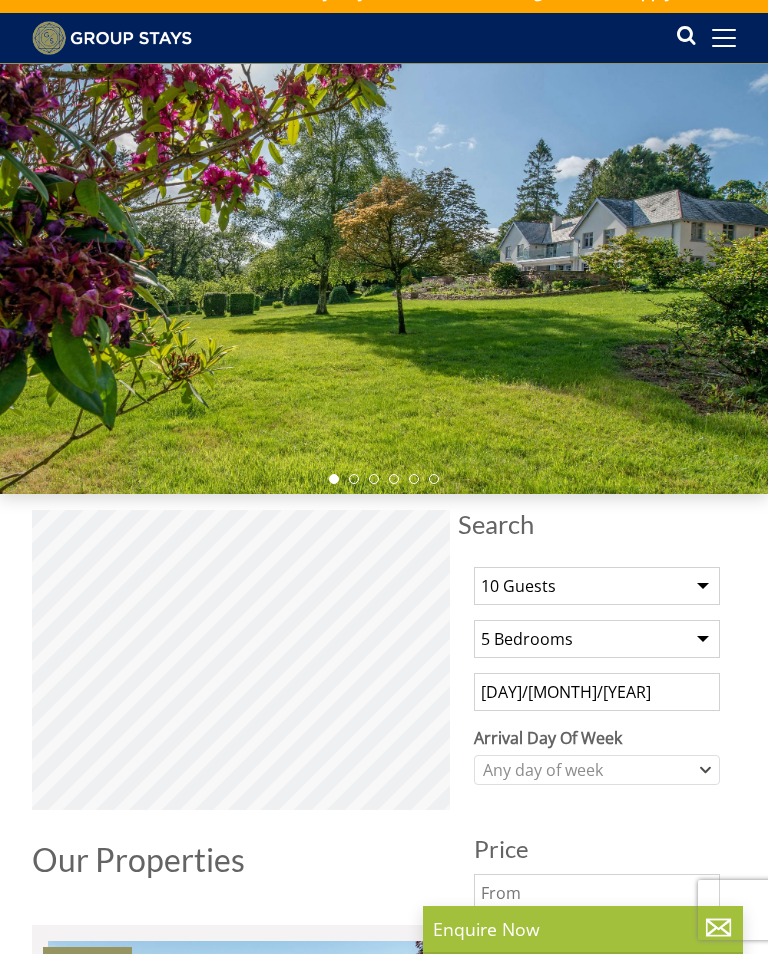 scroll, scrollTop: 3030, scrollLeft: 0, axis: vertical 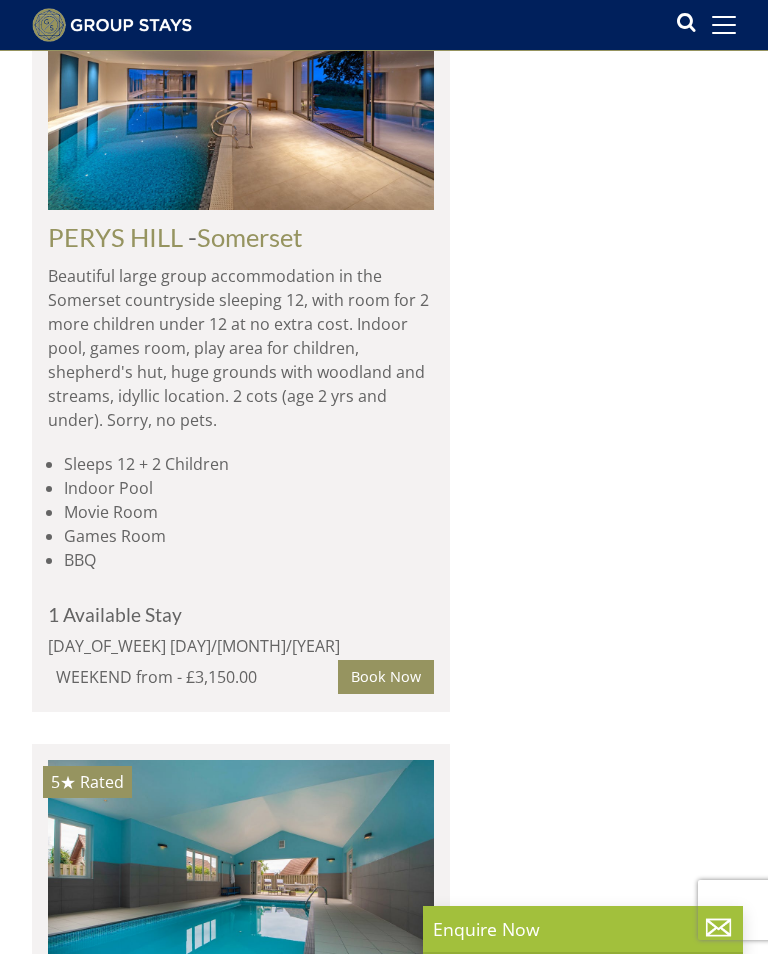 click at bounding box center [241, 85] 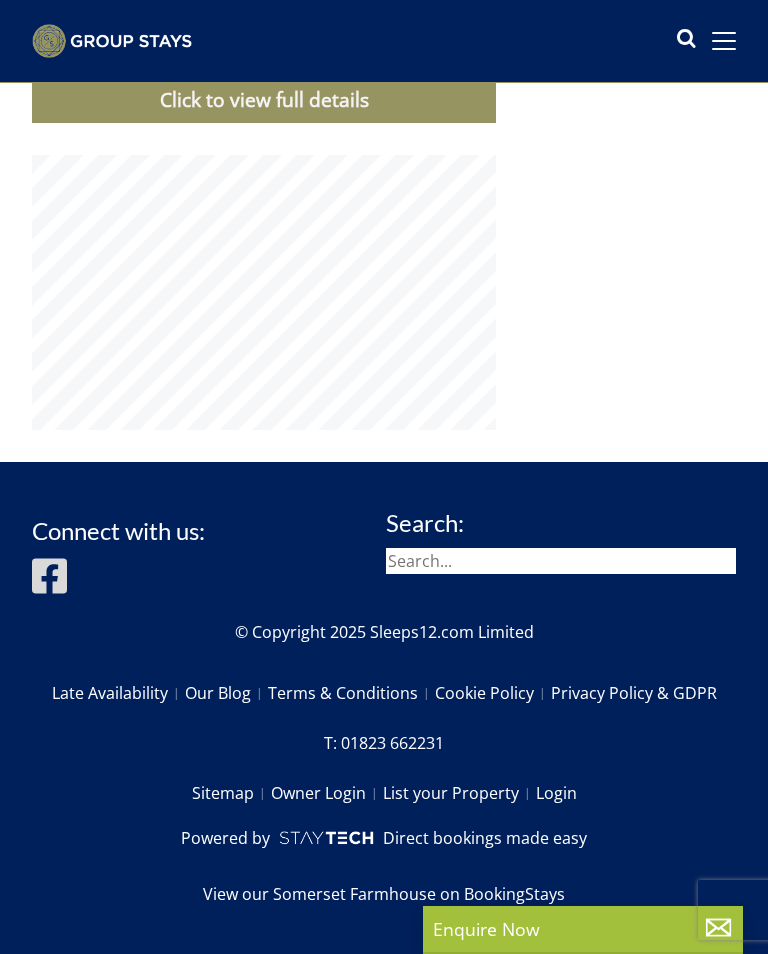 scroll, scrollTop: 0, scrollLeft: 0, axis: both 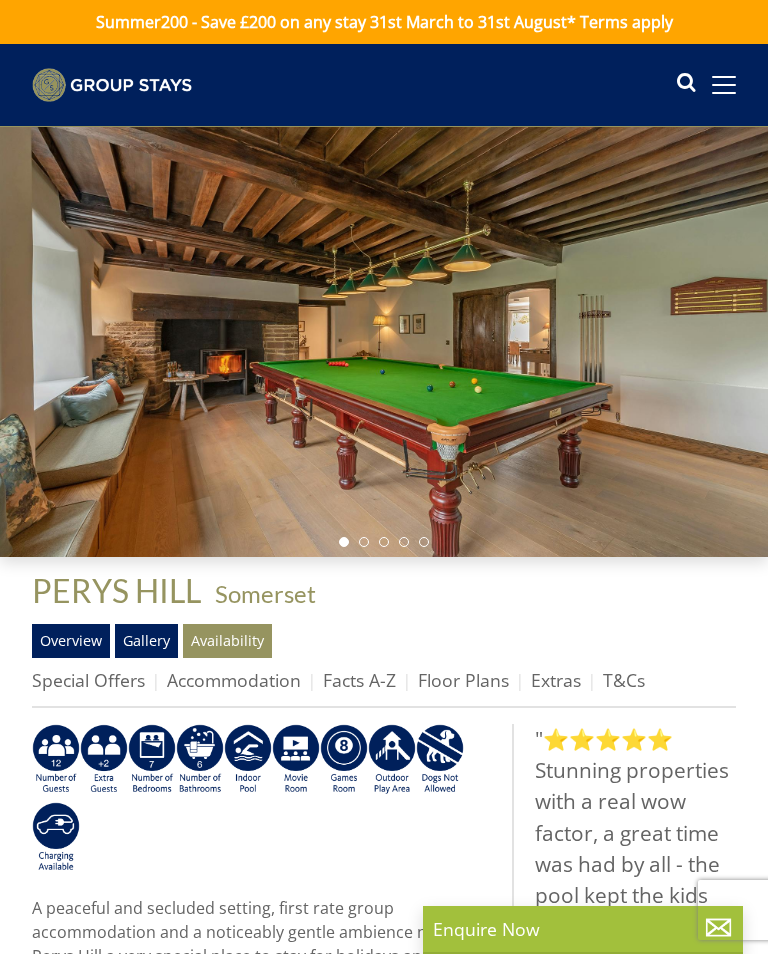 click on "Gallery" at bounding box center [146, 641] 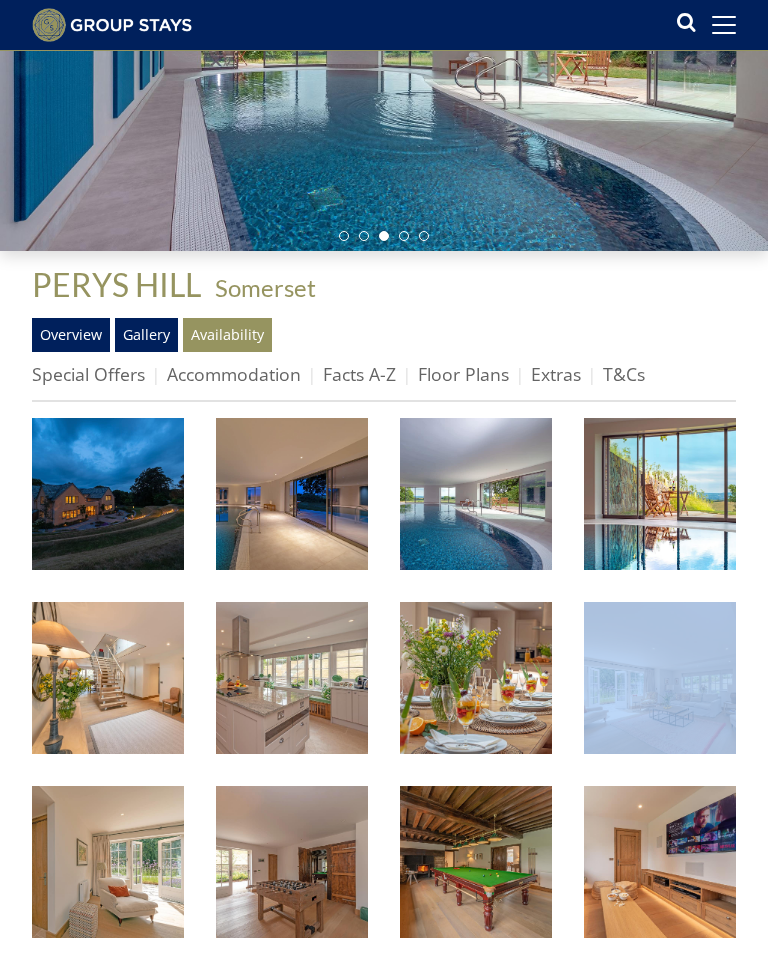 scroll, scrollTop: 274, scrollLeft: 0, axis: vertical 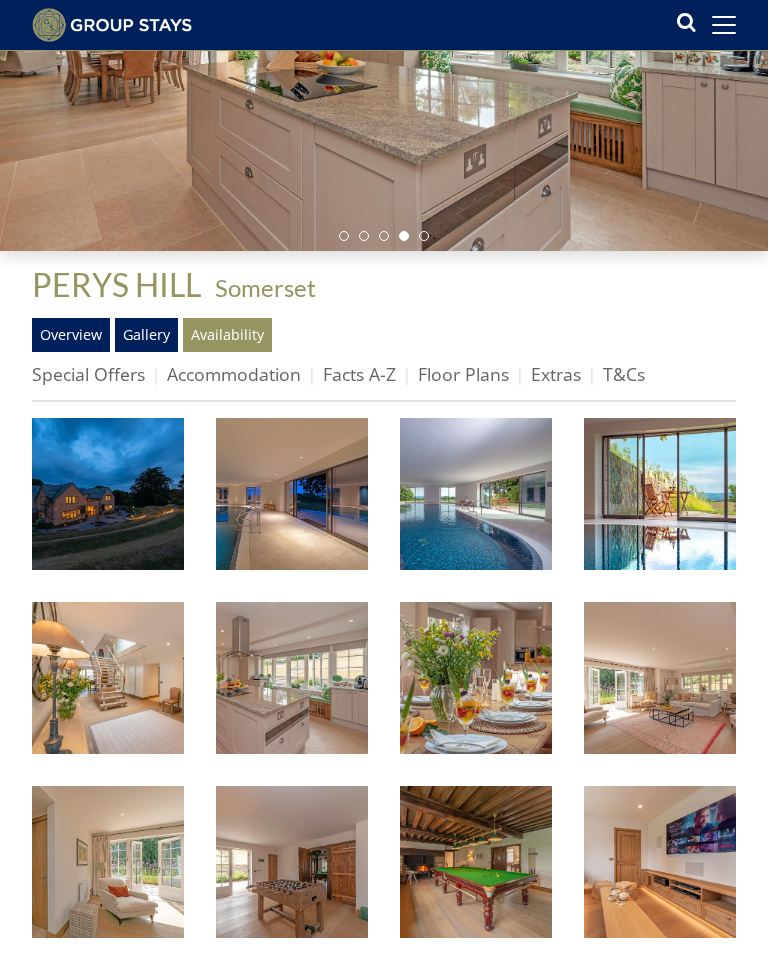 click at bounding box center [108, 494] 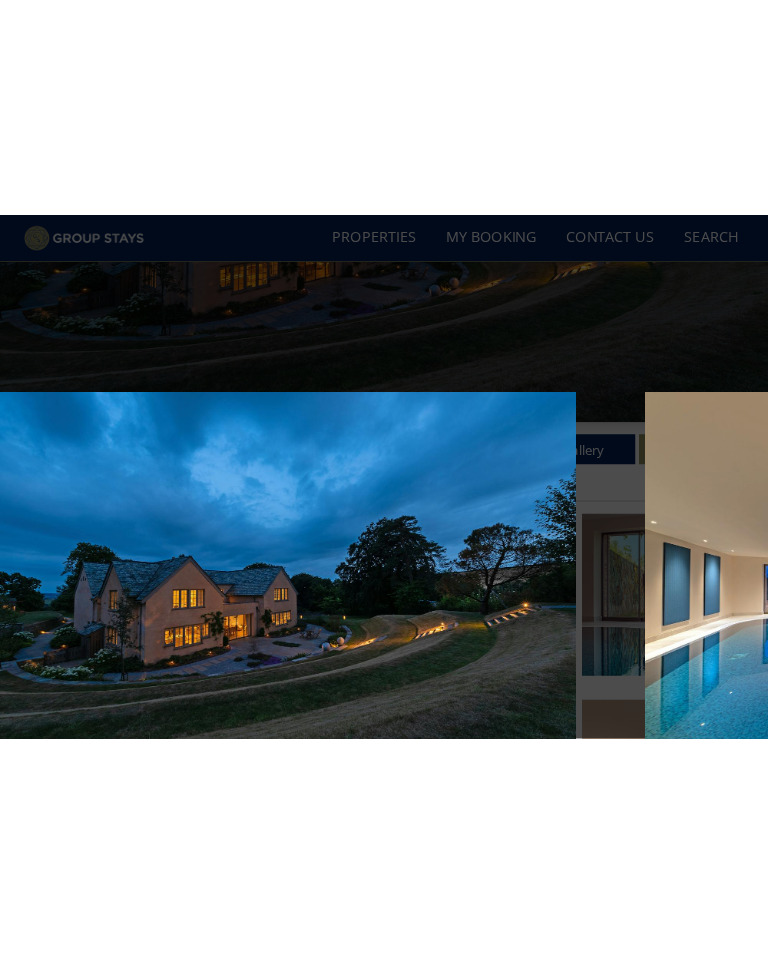 scroll, scrollTop: 274, scrollLeft: 0, axis: vertical 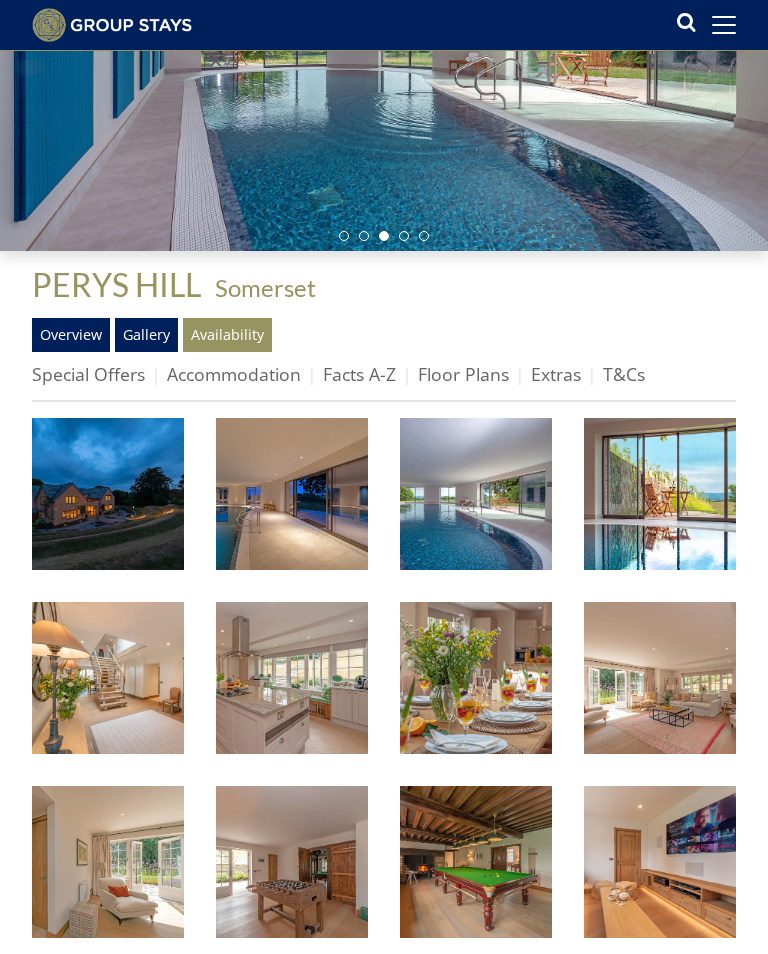 click at bounding box center (476, 494) 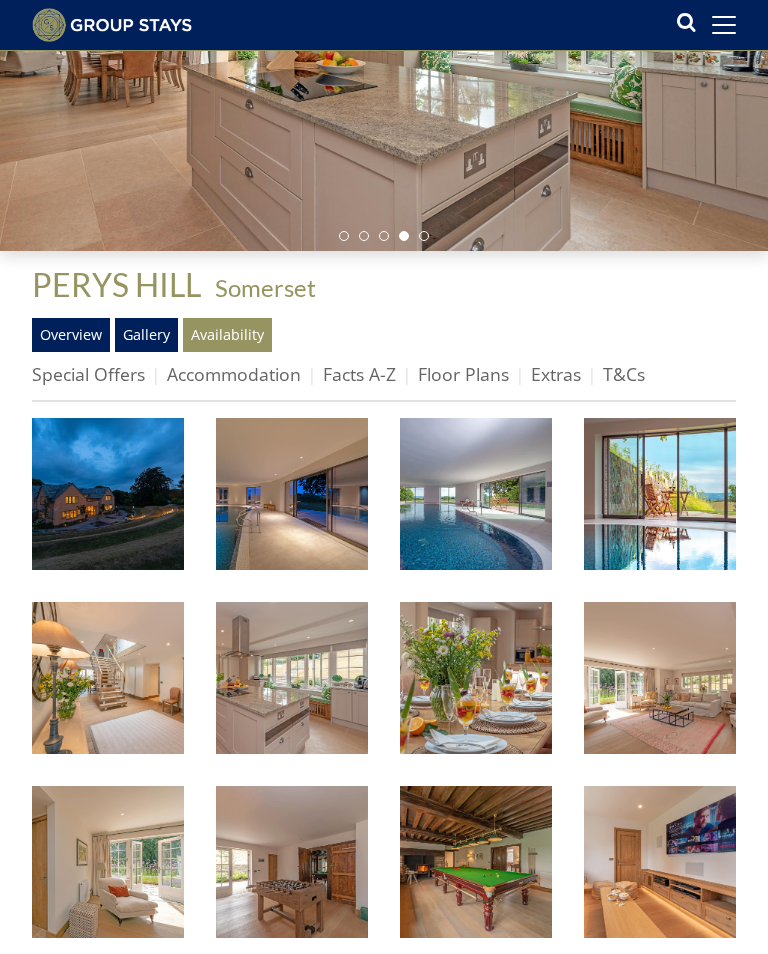 click at bounding box center (108, 678) 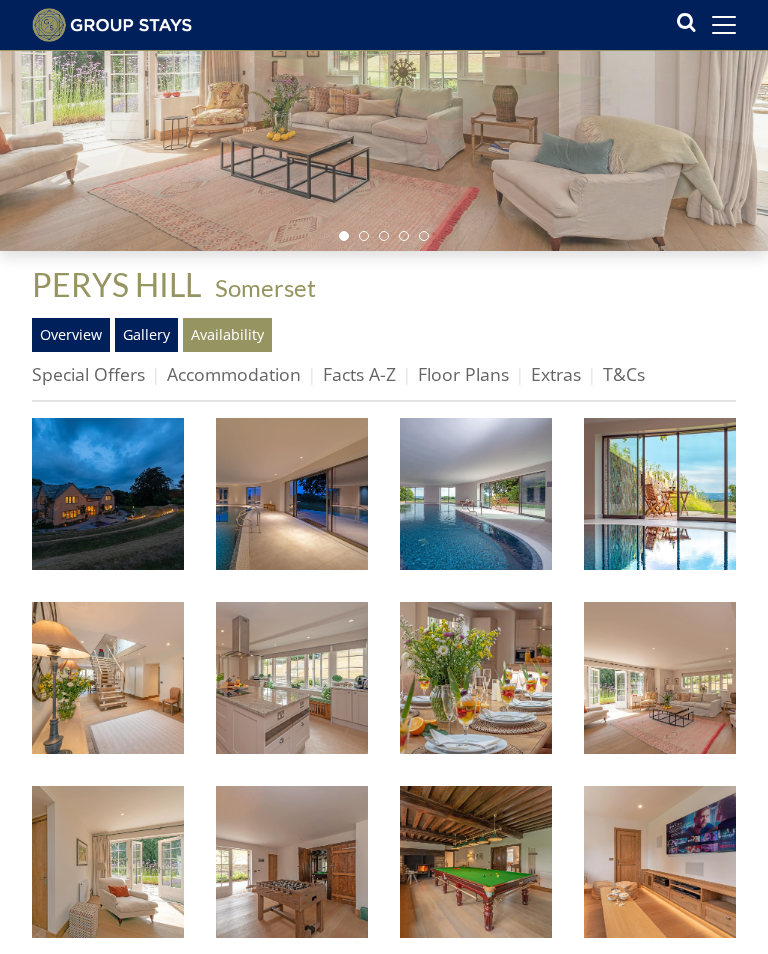 click at bounding box center (476, 678) 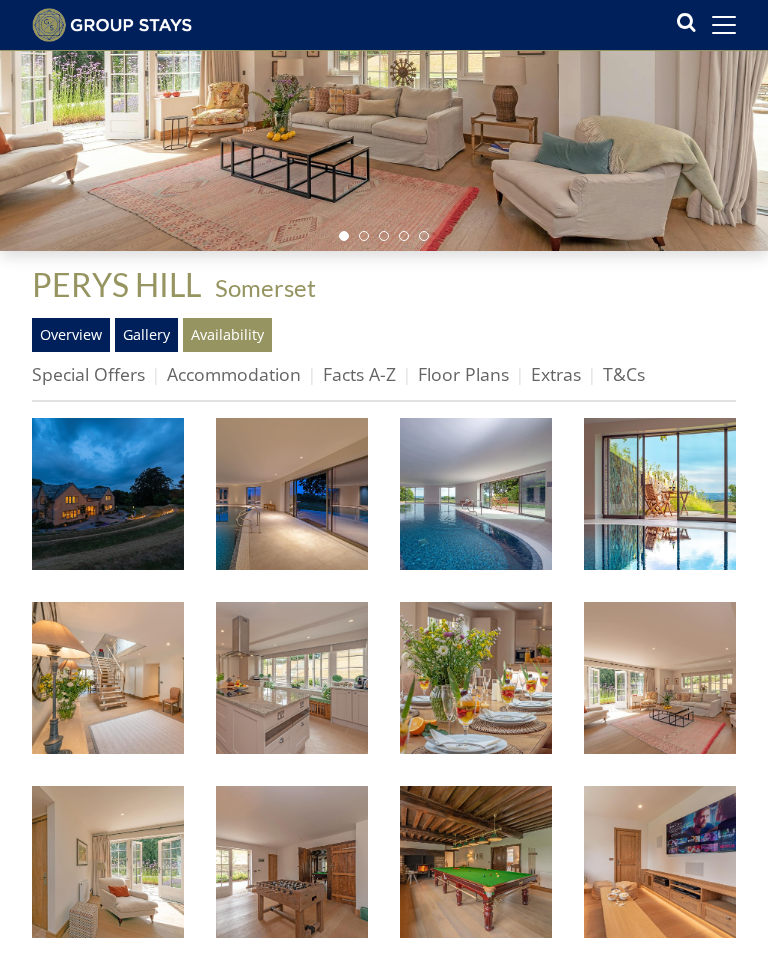 click at bounding box center (660, 678) 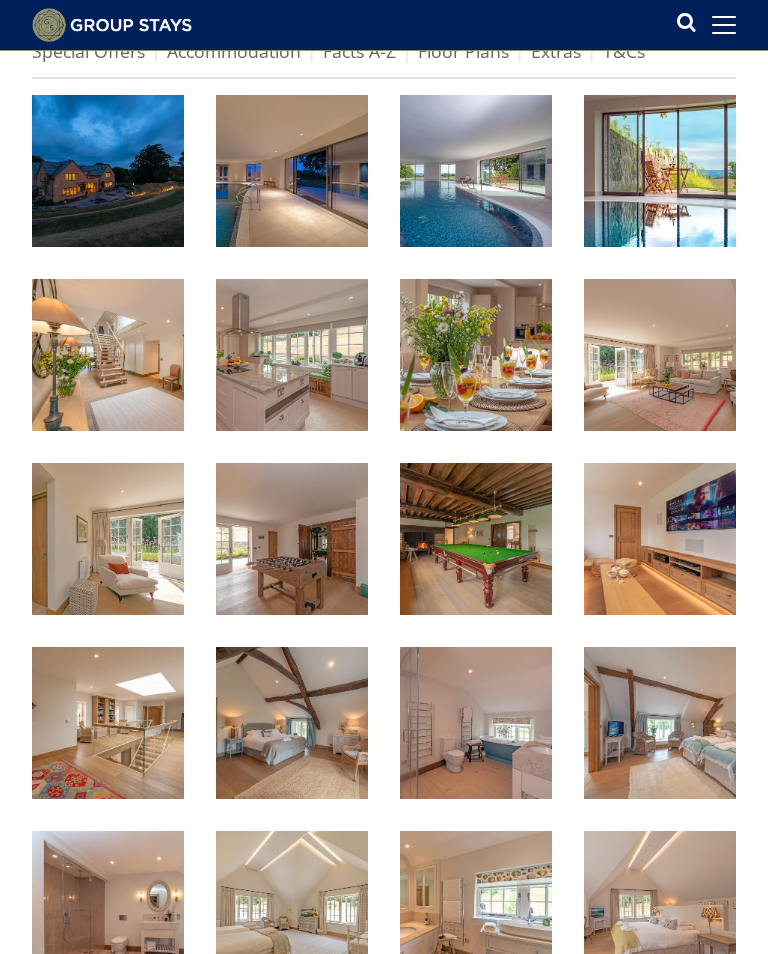 scroll, scrollTop: 599, scrollLeft: 0, axis: vertical 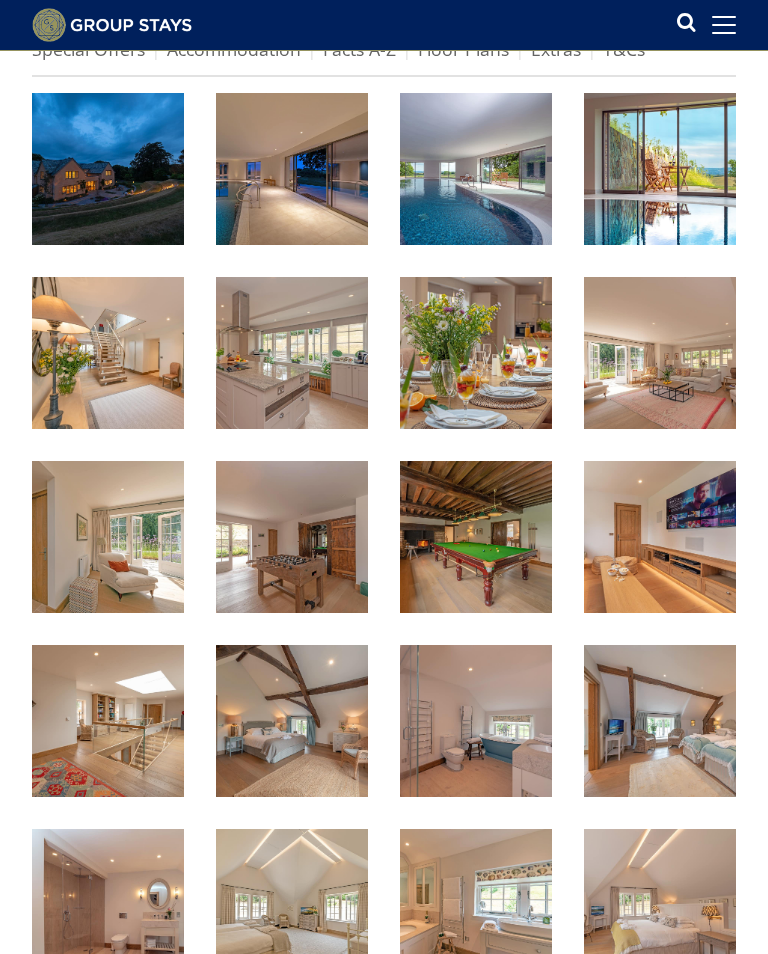 click at bounding box center (292, 537) 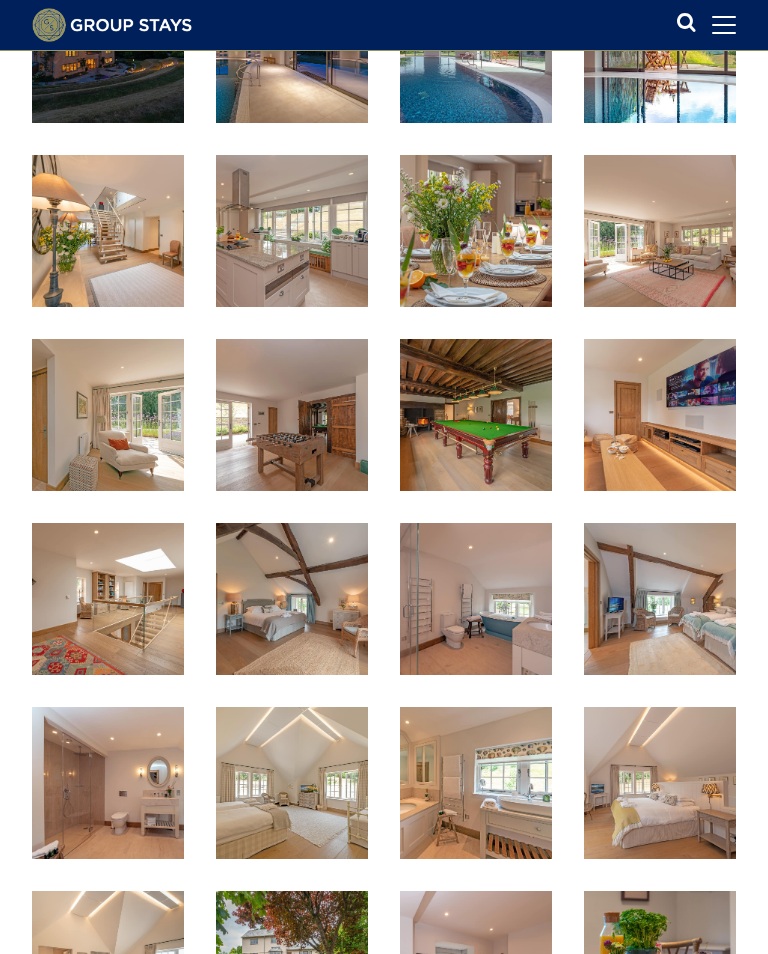 scroll, scrollTop: 721, scrollLeft: 0, axis: vertical 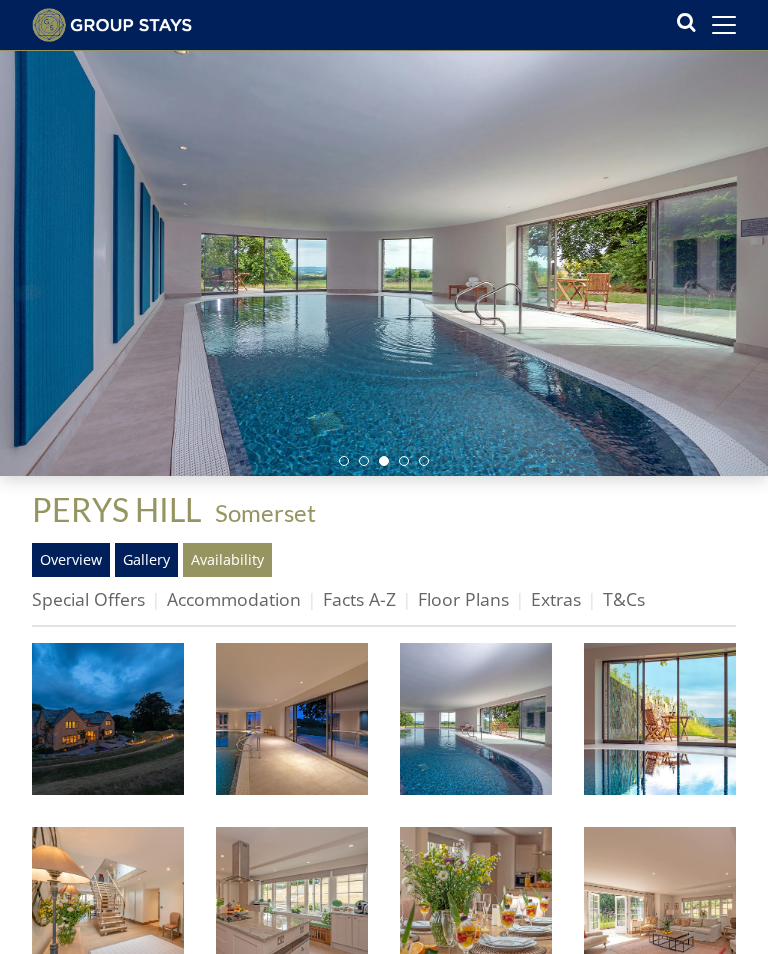 click on "Gallery" at bounding box center (146, 560) 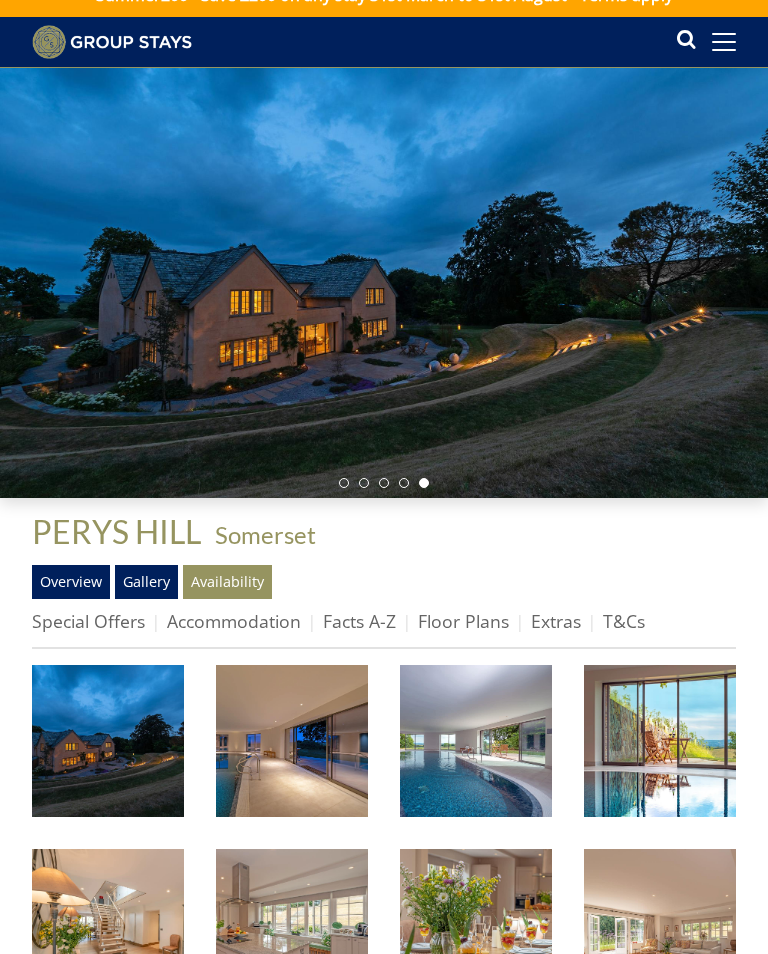 scroll, scrollTop: 0, scrollLeft: 0, axis: both 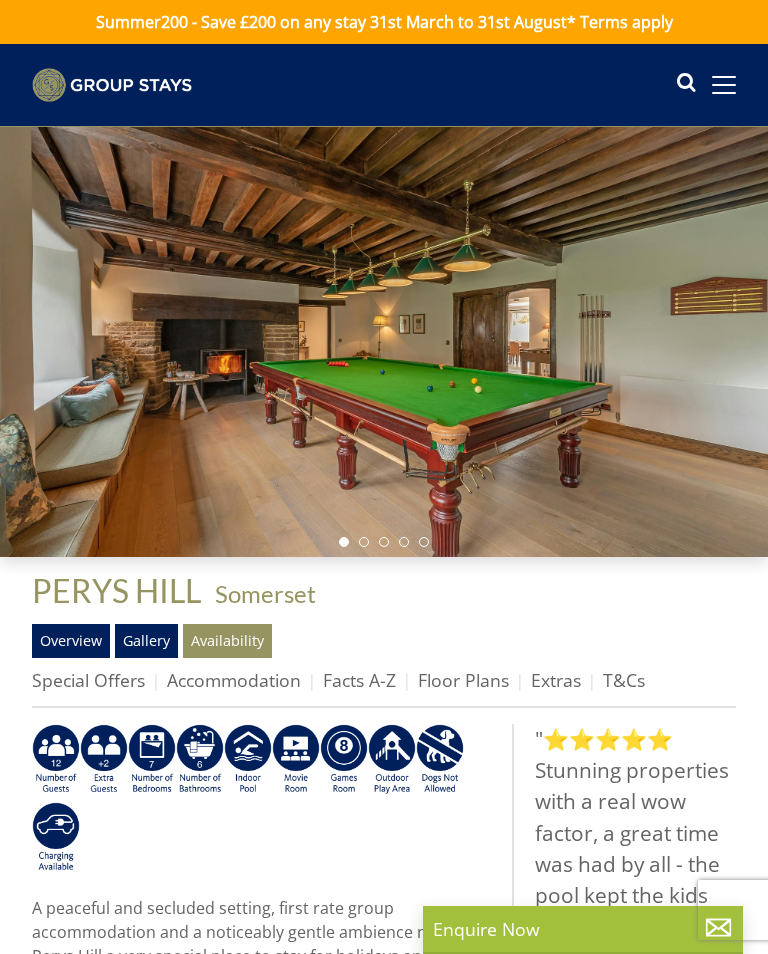 select on "5" 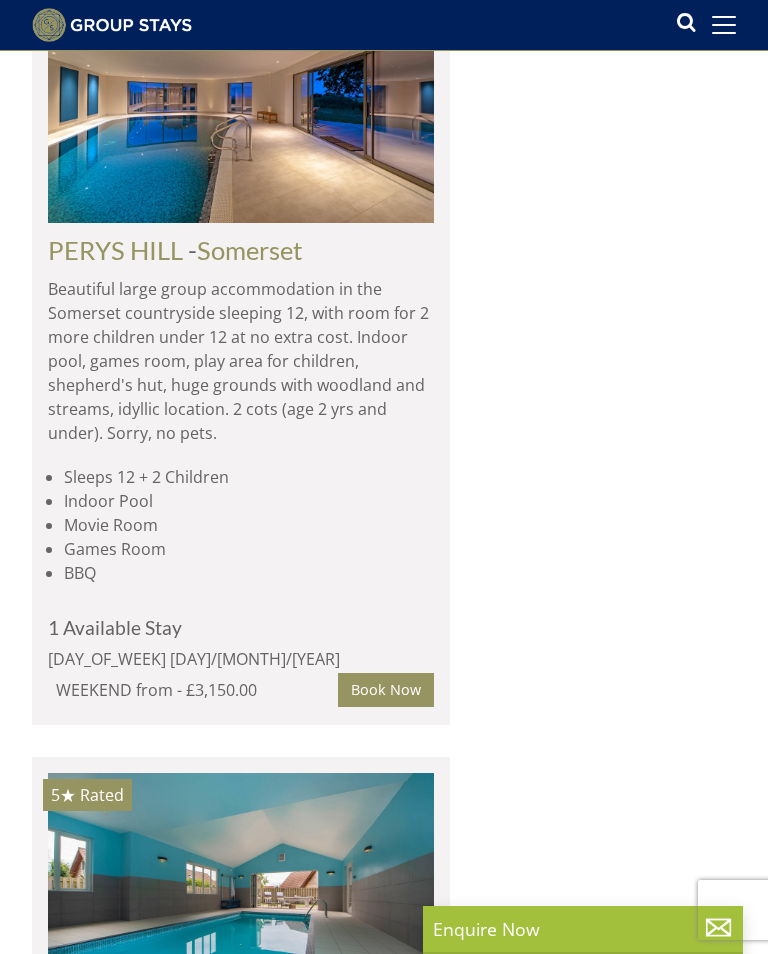 scroll, scrollTop: 5459, scrollLeft: 0, axis: vertical 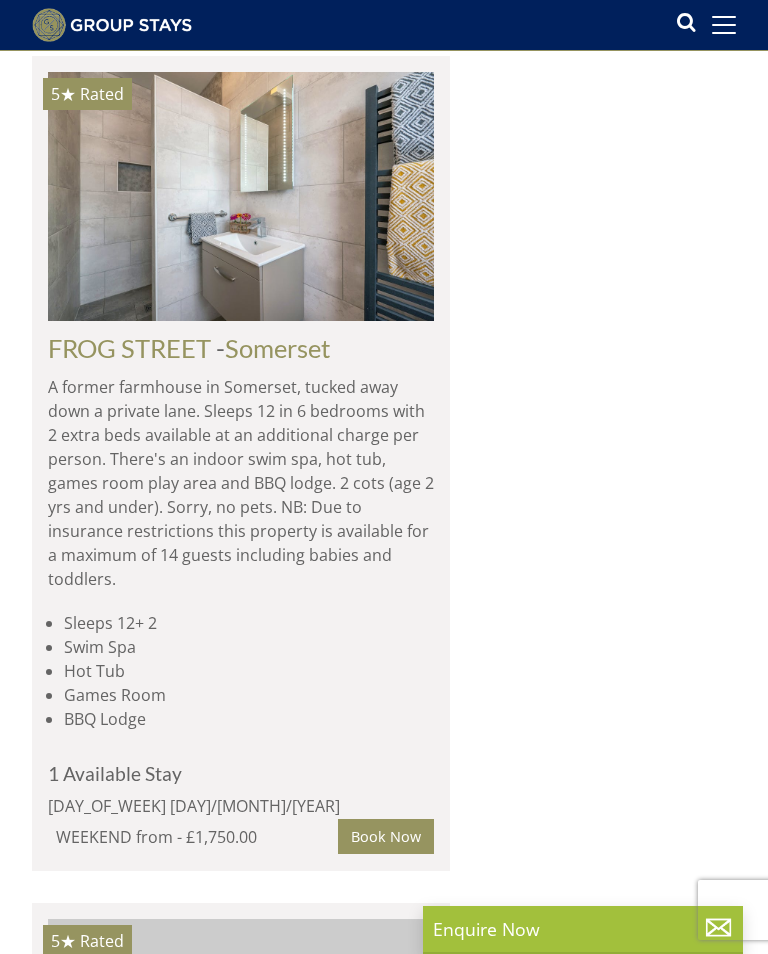 click on "Somerset" at bounding box center [278, 348] 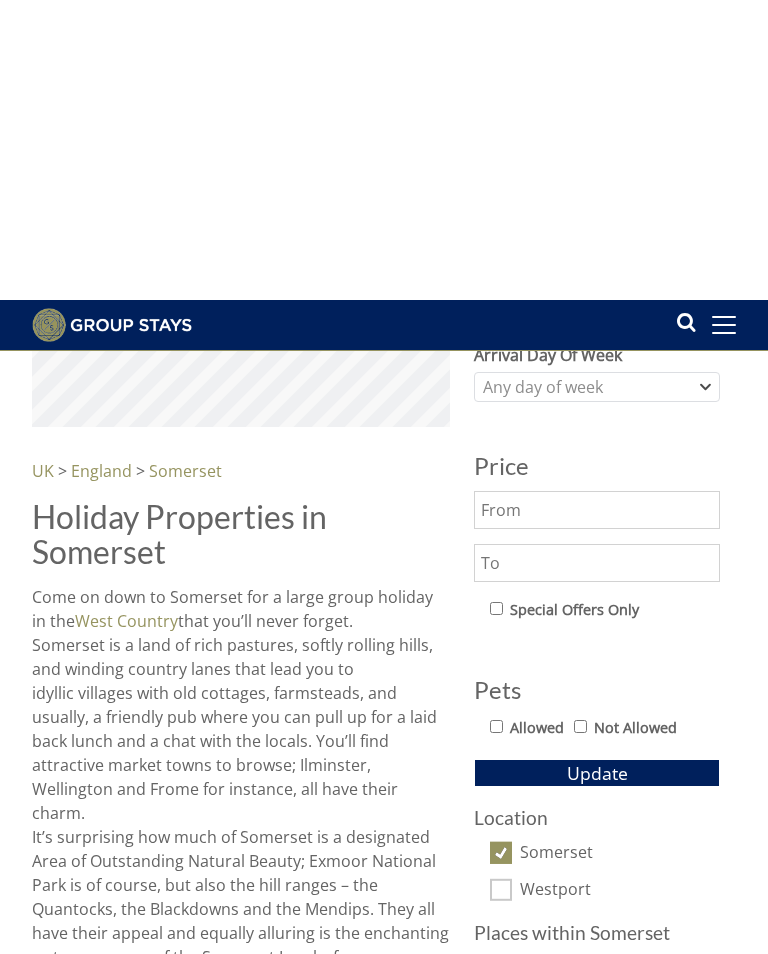 scroll, scrollTop: 0, scrollLeft: 0, axis: both 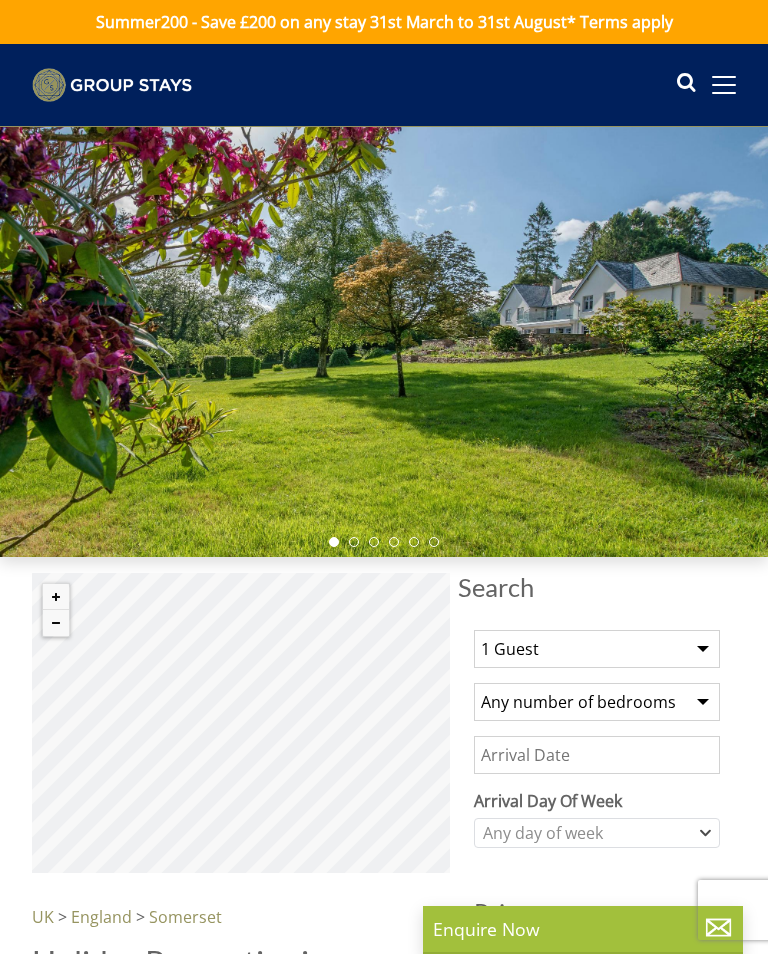 select on "5" 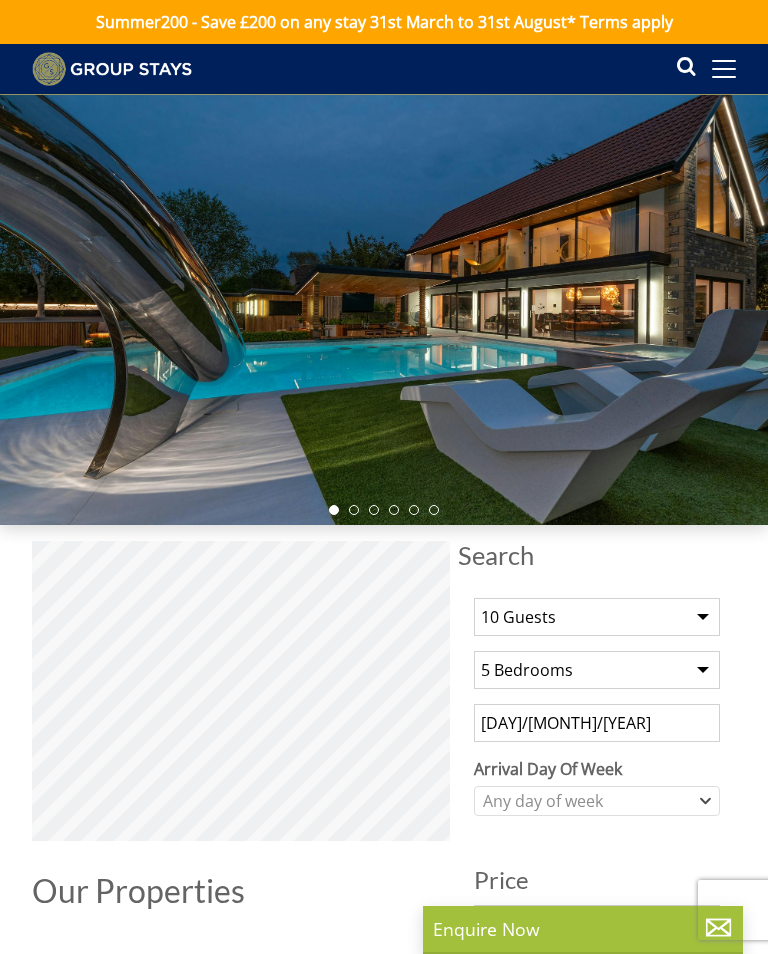 scroll, scrollTop: 2911, scrollLeft: 0, axis: vertical 